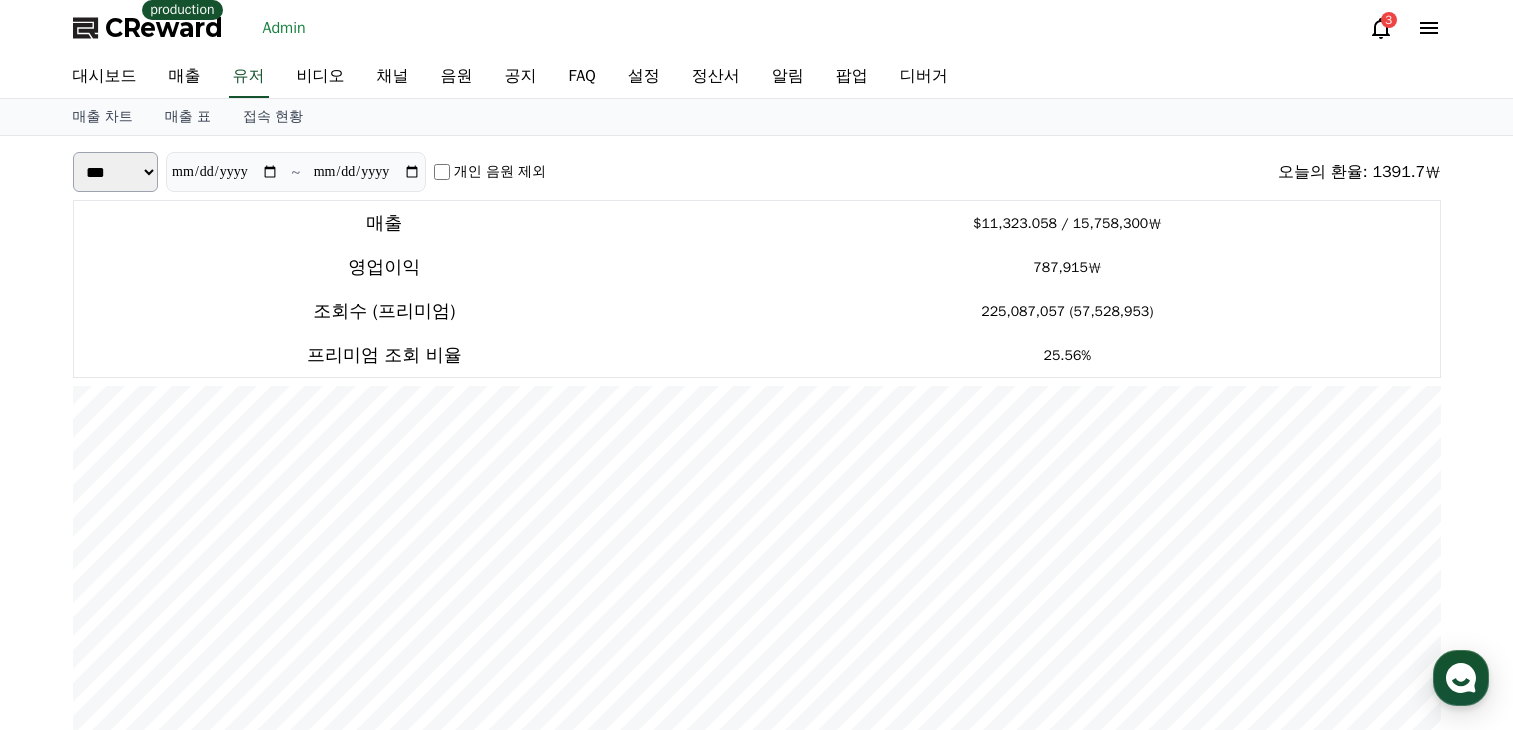 scroll, scrollTop: 0, scrollLeft: 0, axis: both 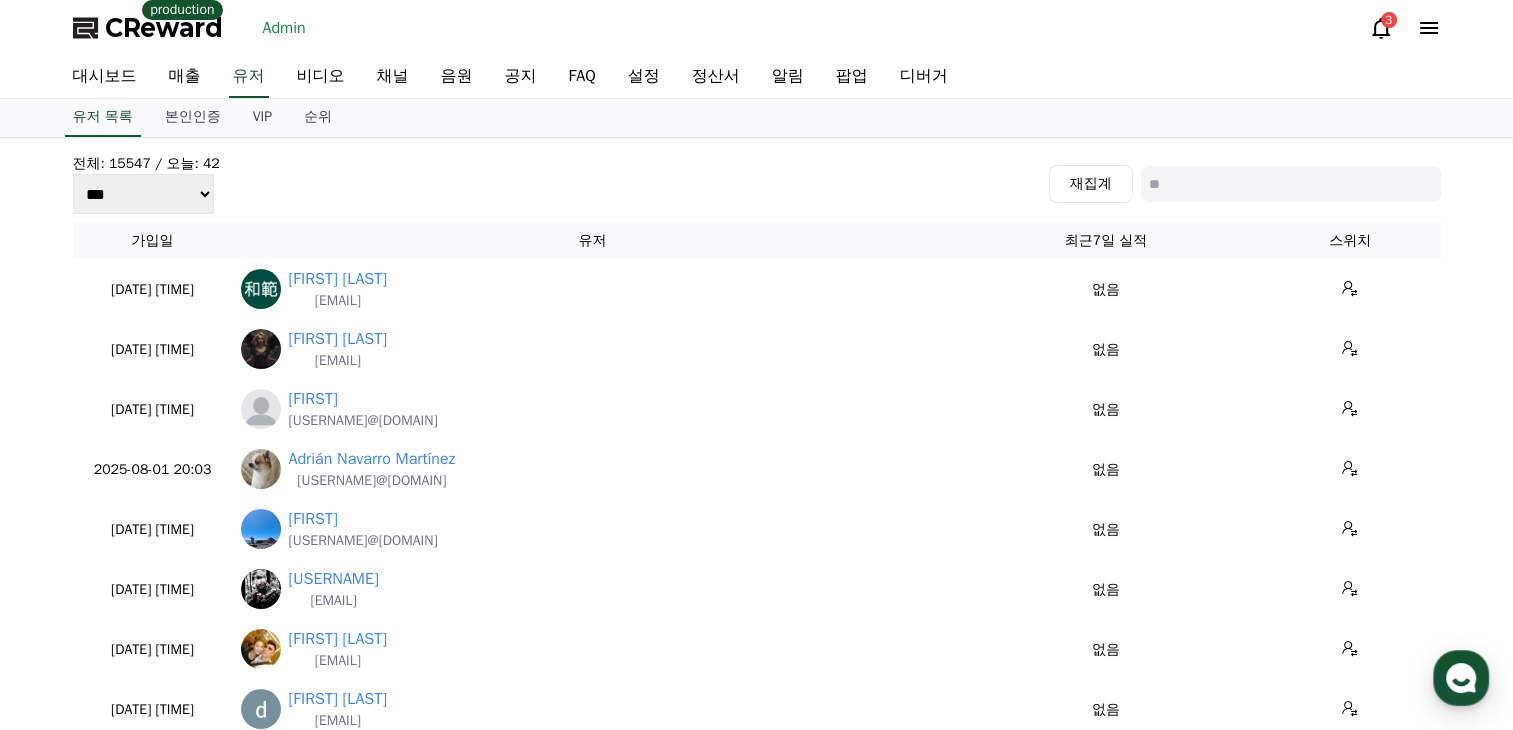 click on "채널" at bounding box center [393, 77] 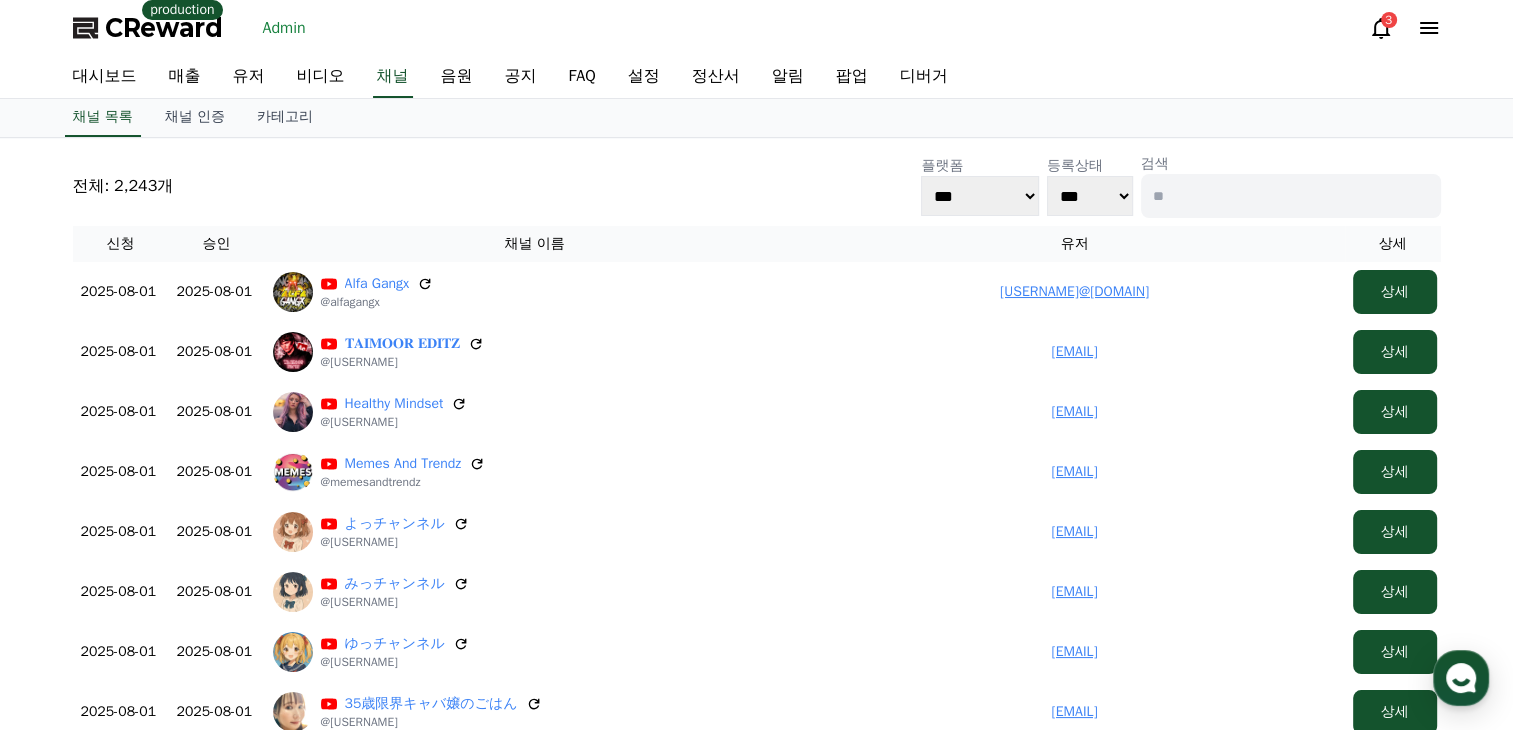 click on "채널 인증" at bounding box center (195, 118) 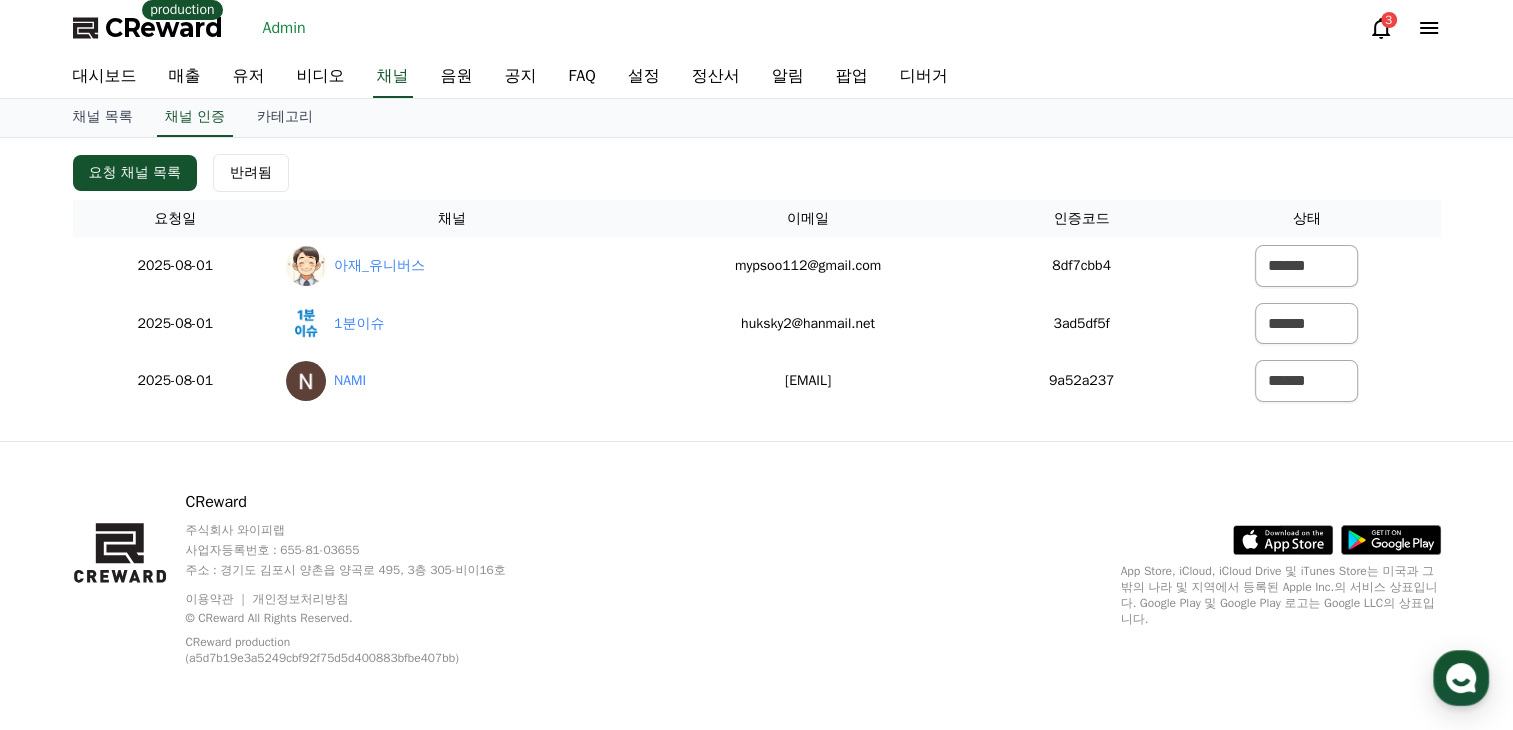 click on "채널 목록" at bounding box center [103, 118] 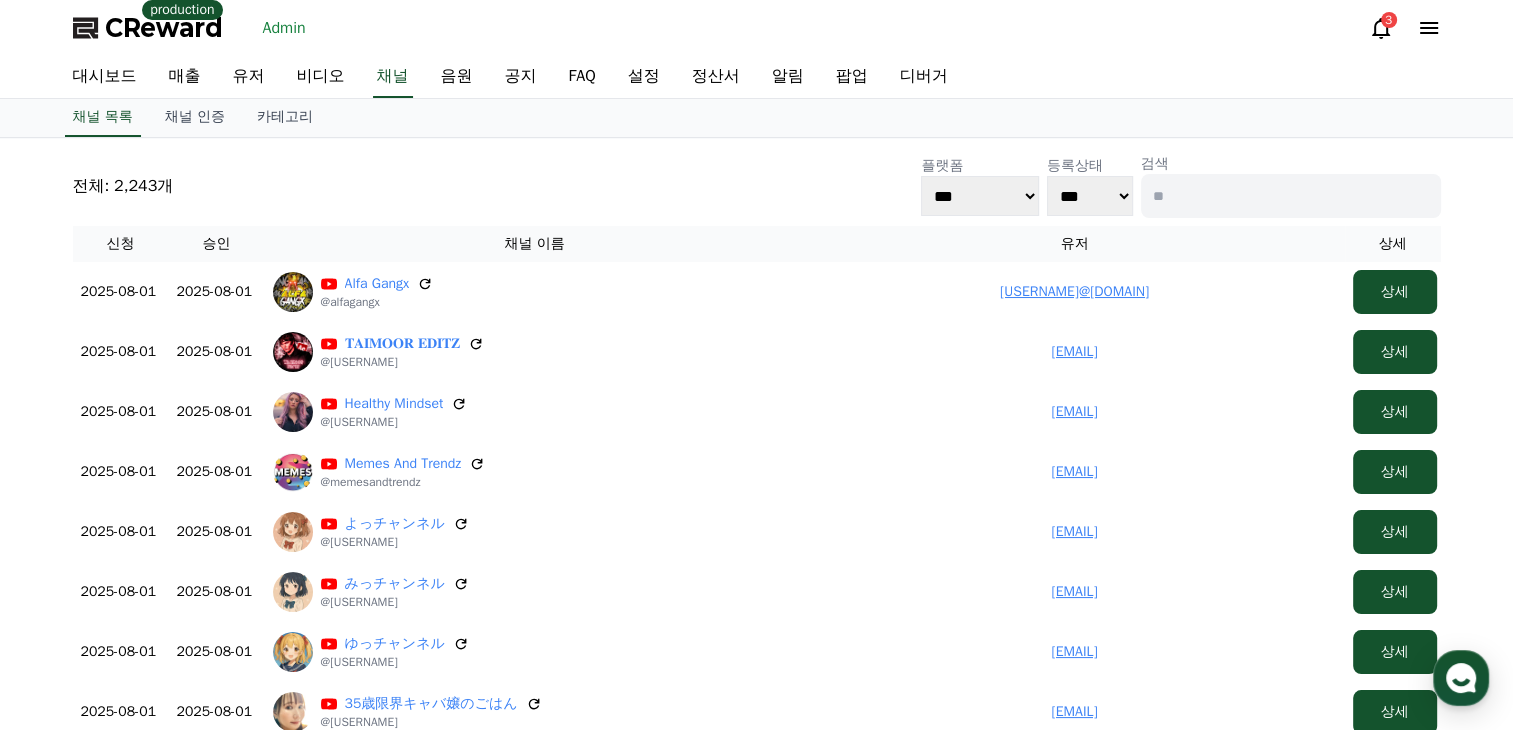 click on "유저" at bounding box center (249, 77) 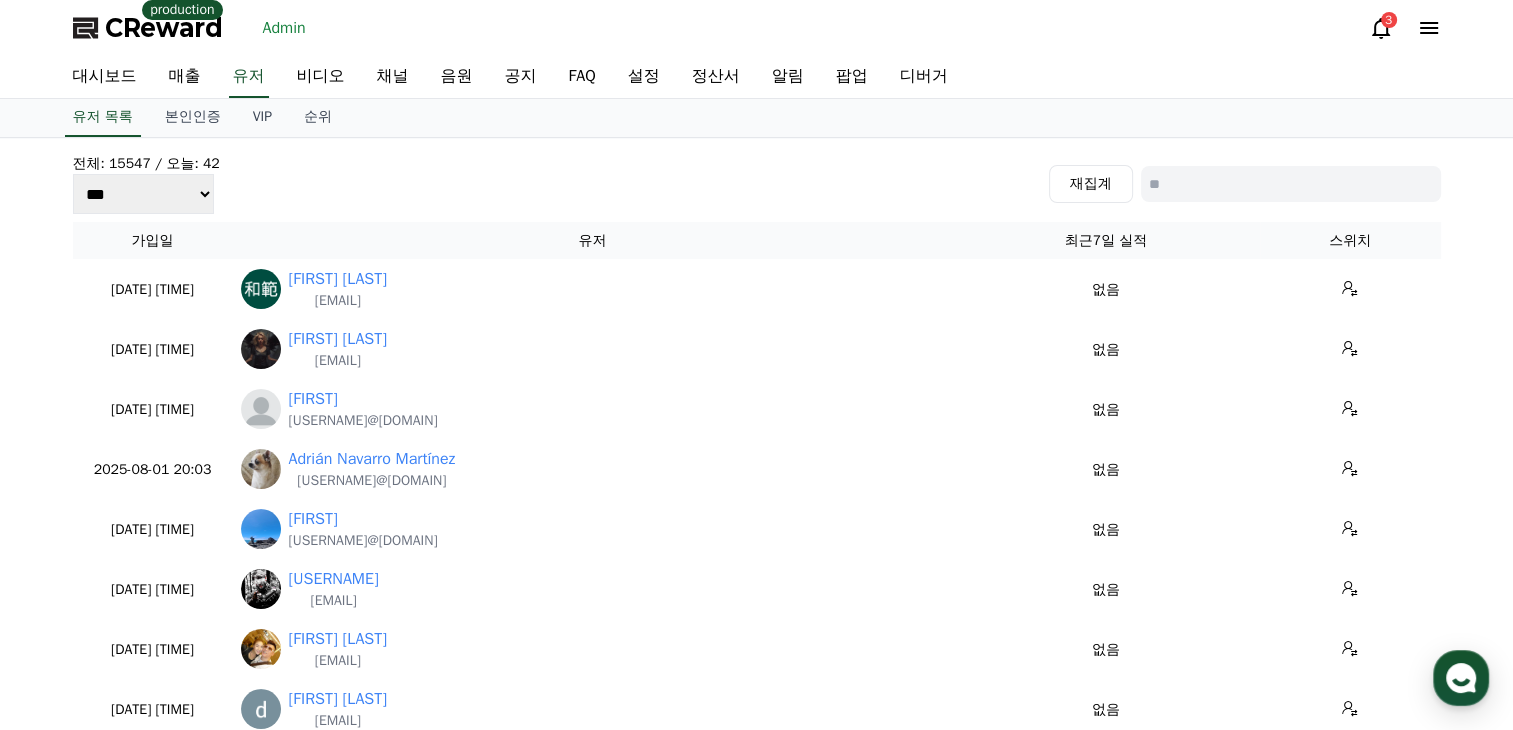 click on "채널" at bounding box center [393, 77] 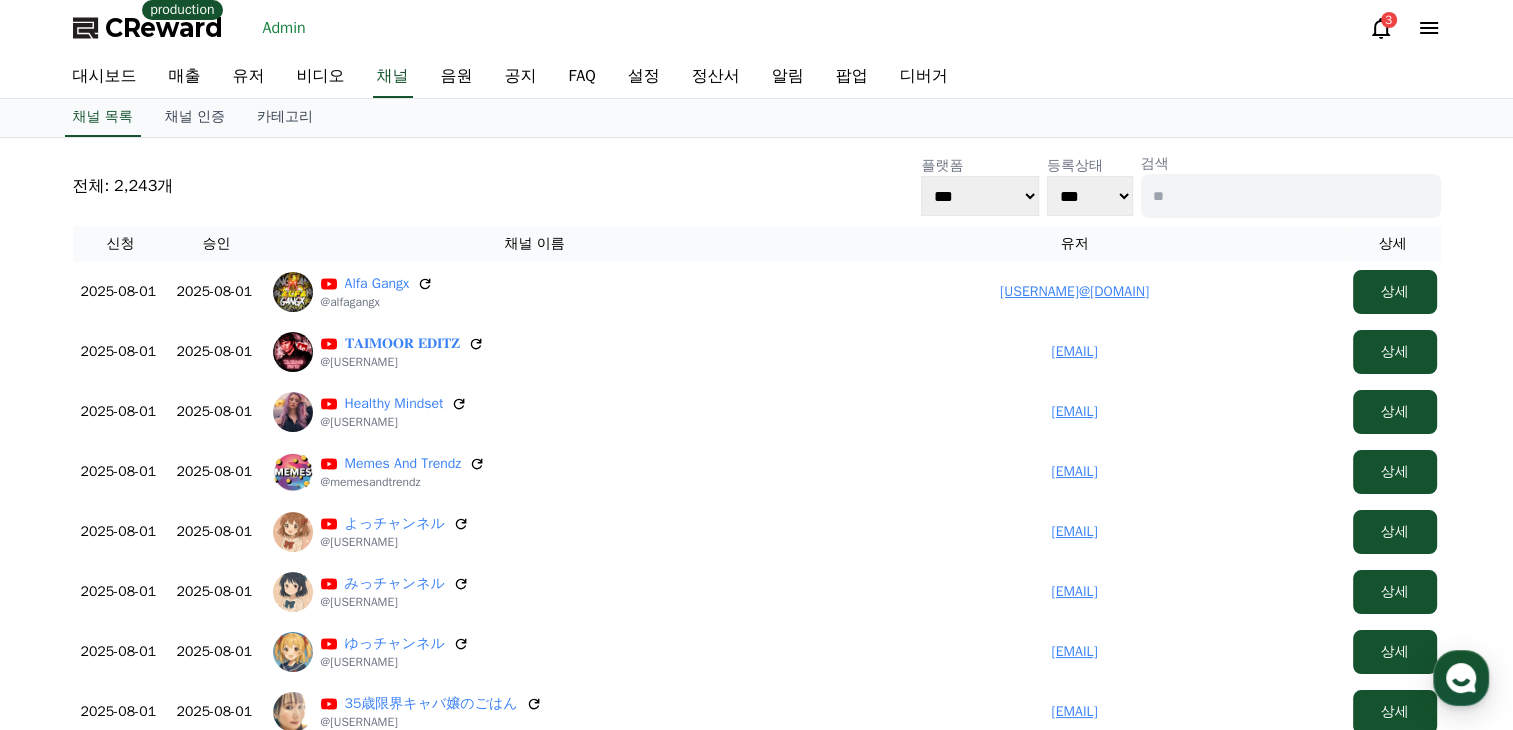 click on "비디오" at bounding box center [321, 77] 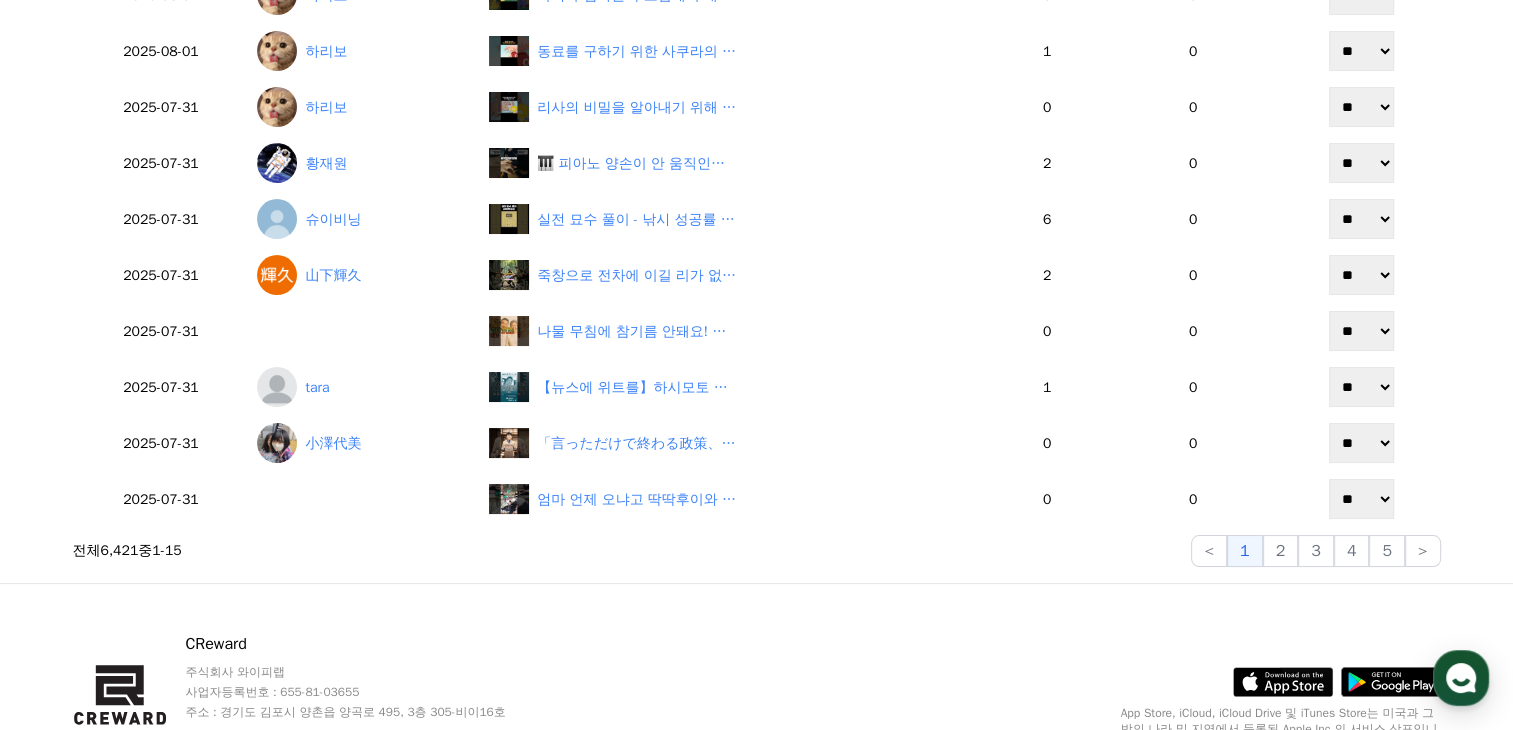 scroll, scrollTop: 552, scrollLeft: 0, axis: vertical 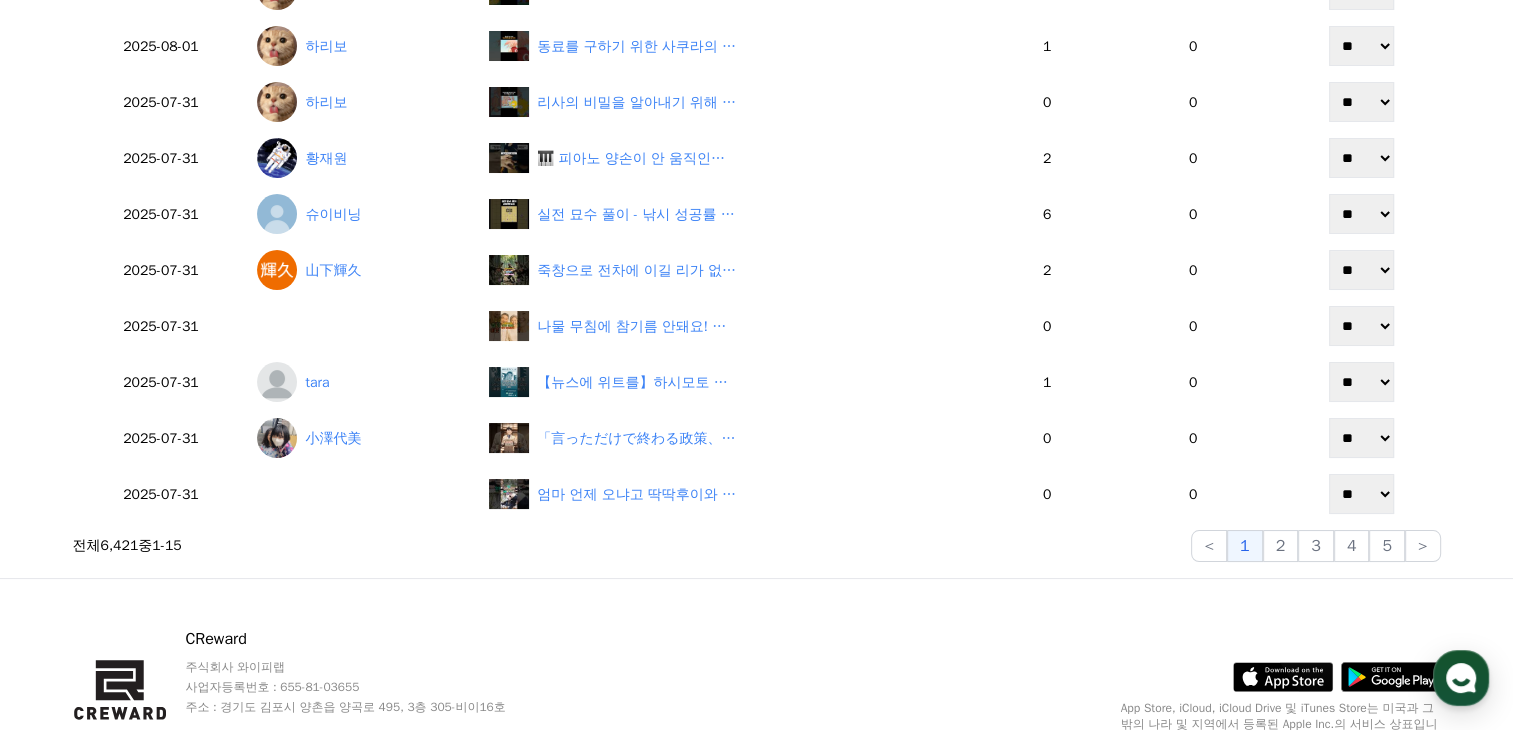 click on "2" 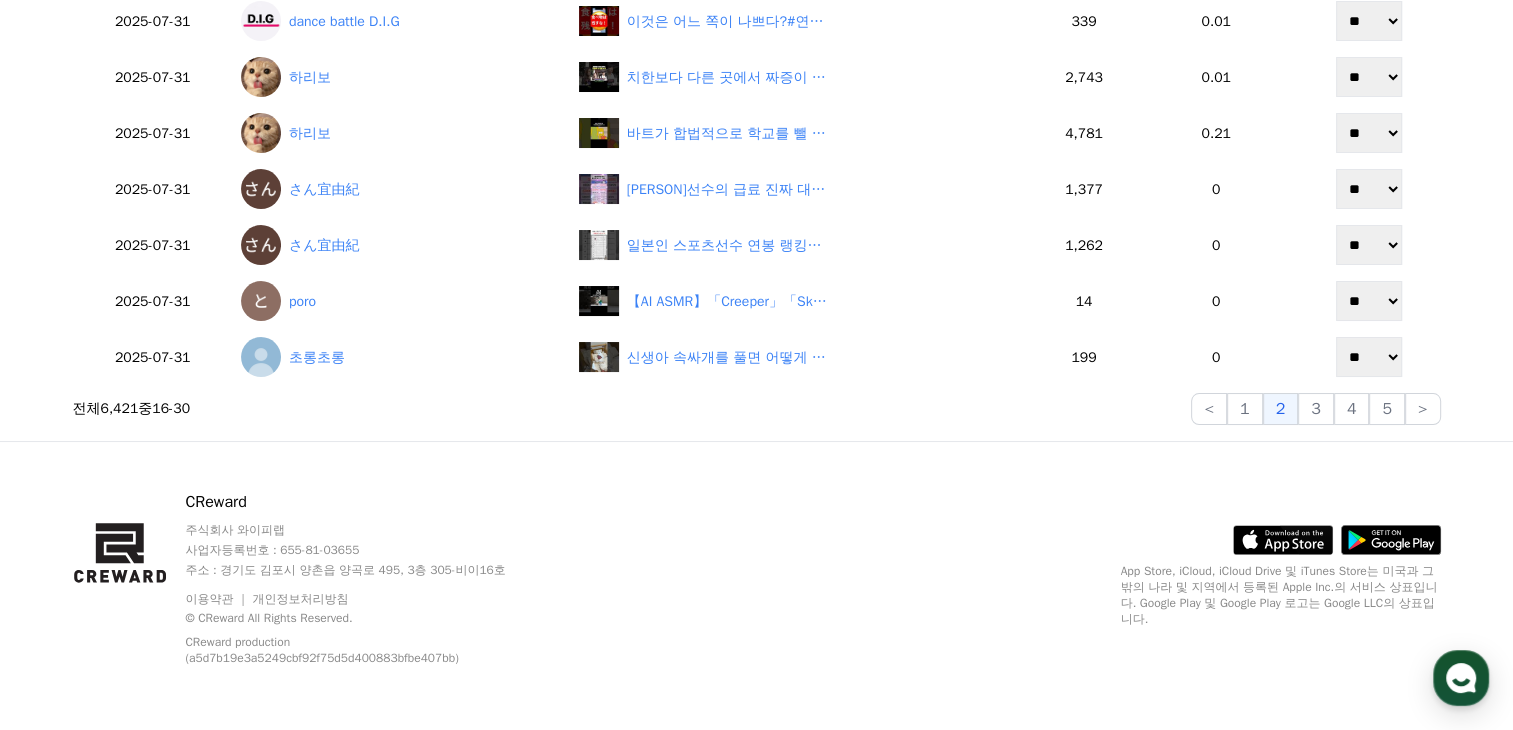 scroll, scrollTop: 552, scrollLeft: 0, axis: vertical 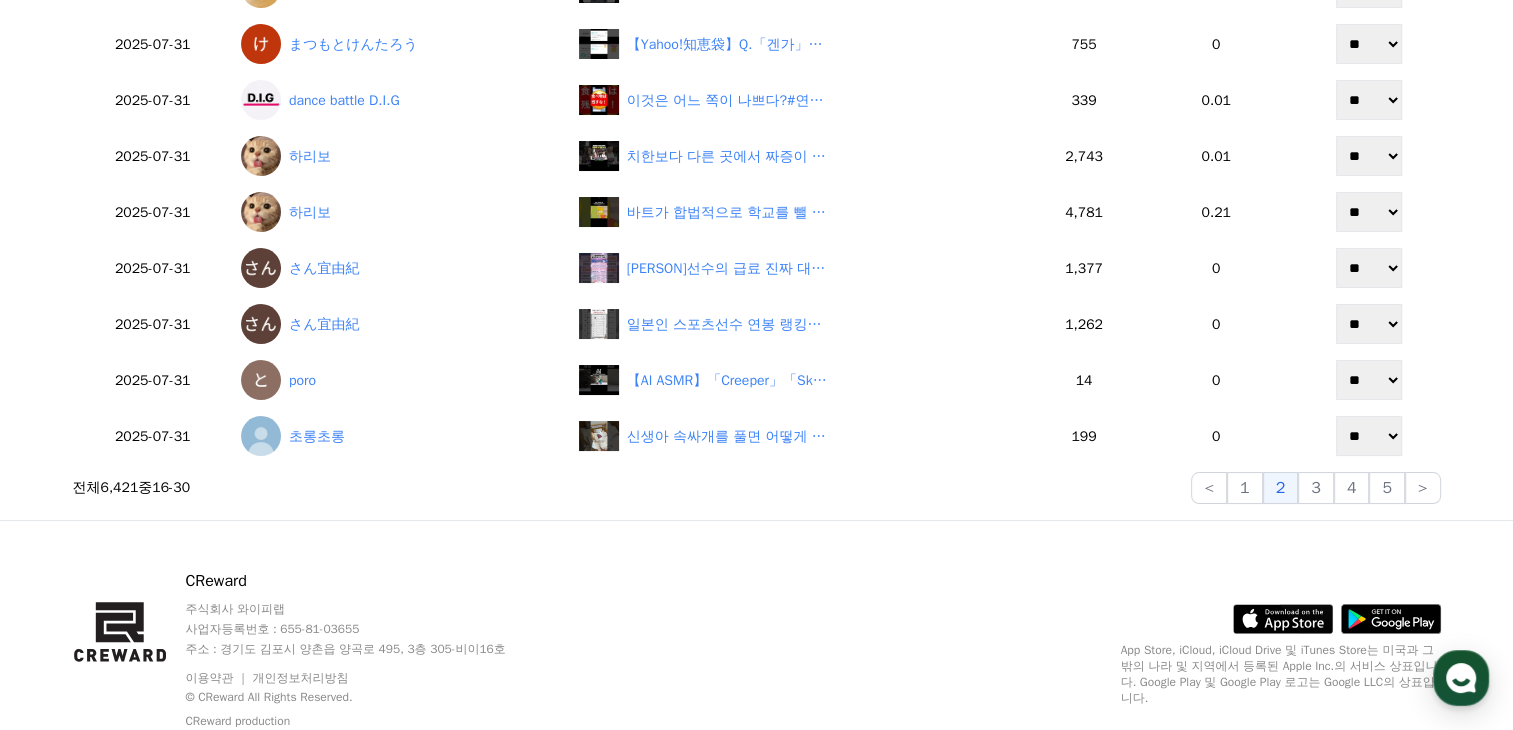 click on "3" 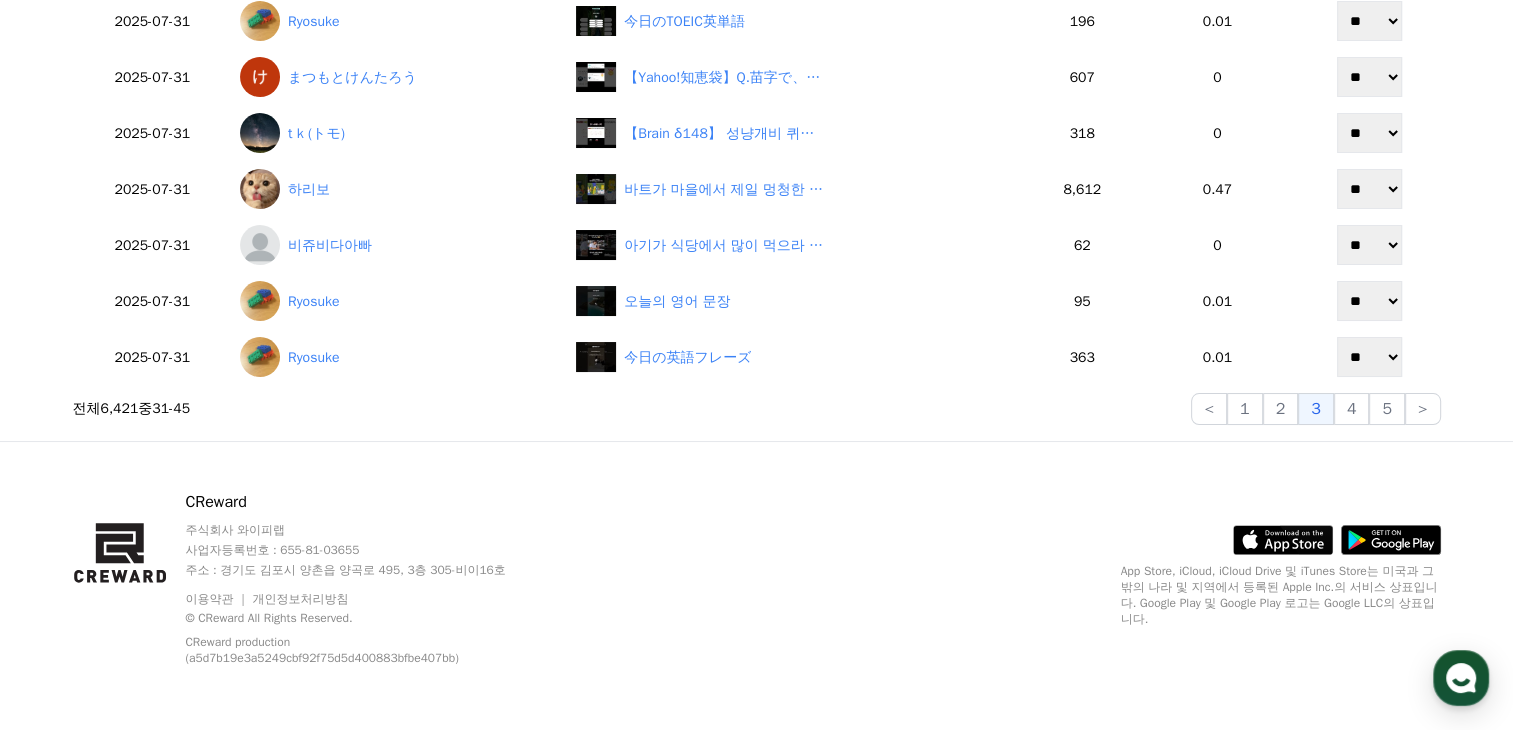 scroll, scrollTop: 610, scrollLeft: 0, axis: vertical 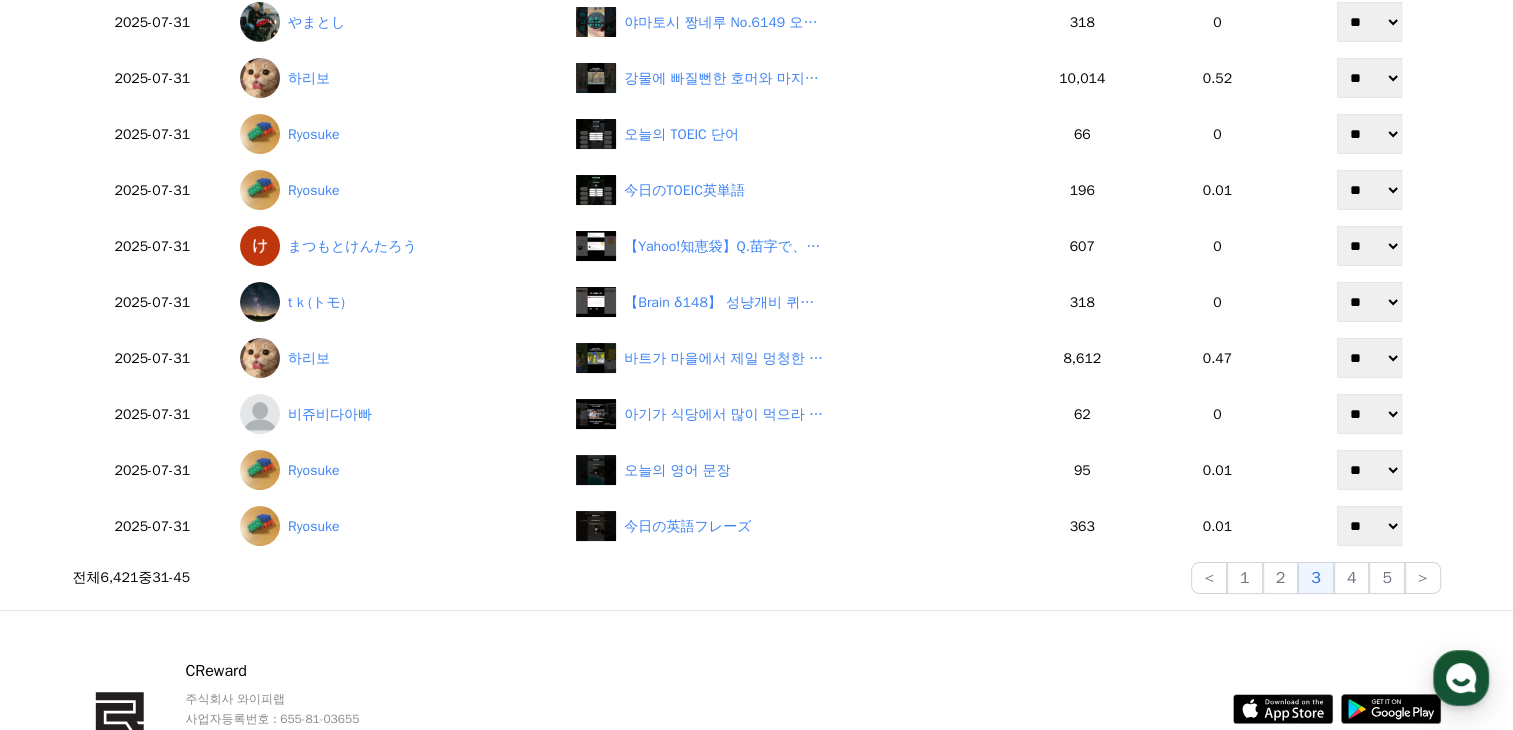 click on "4" 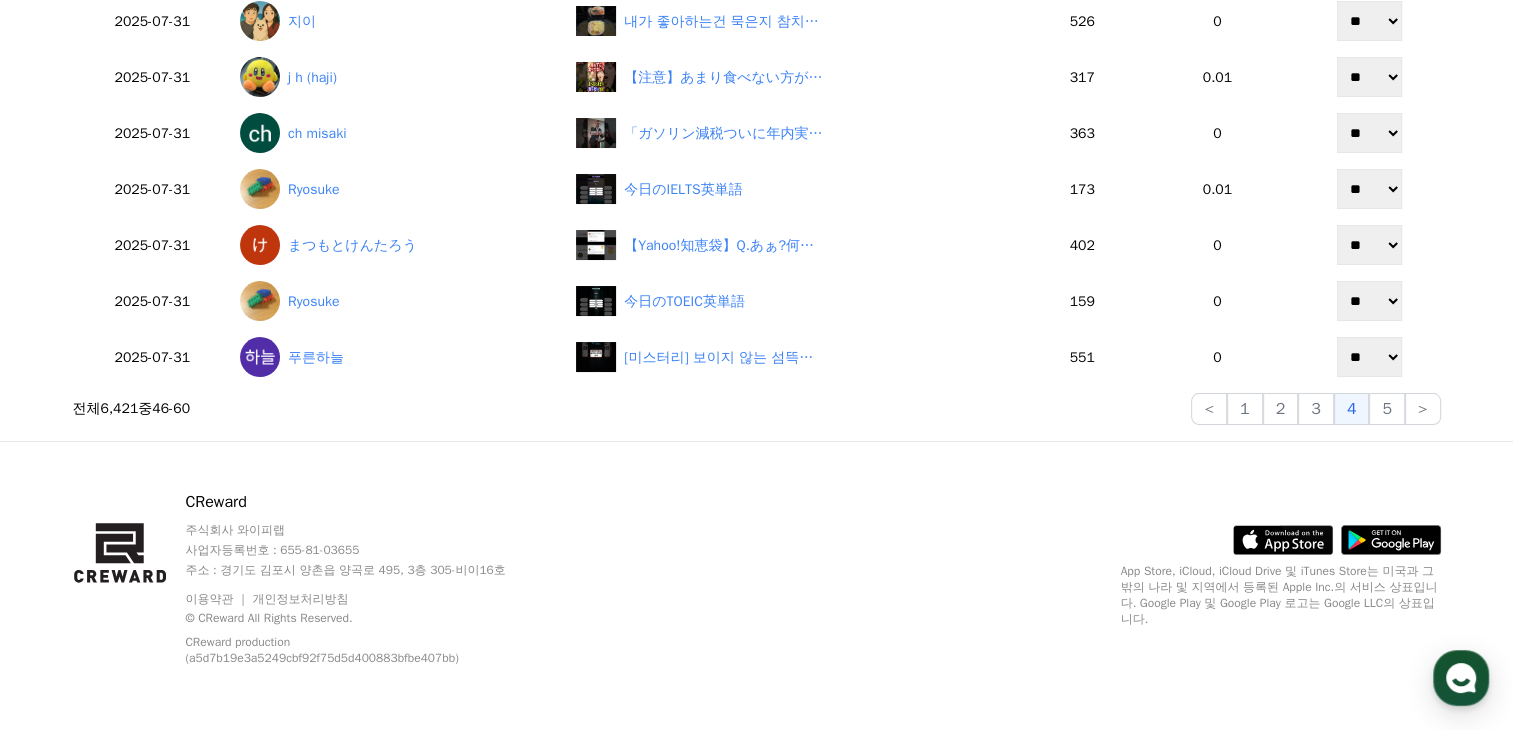 scroll, scrollTop: 520, scrollLeft: 0, axis: vertical 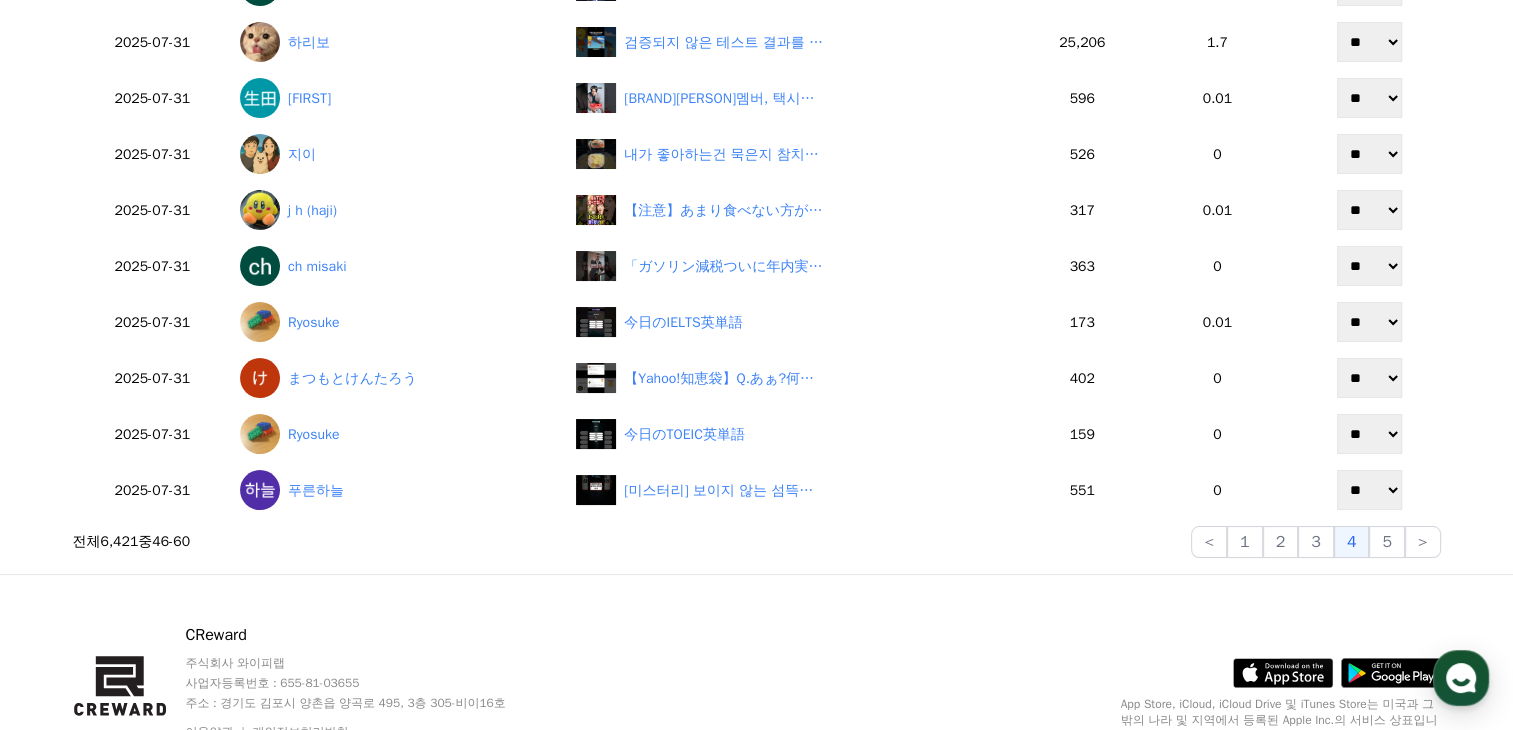 click on "5" 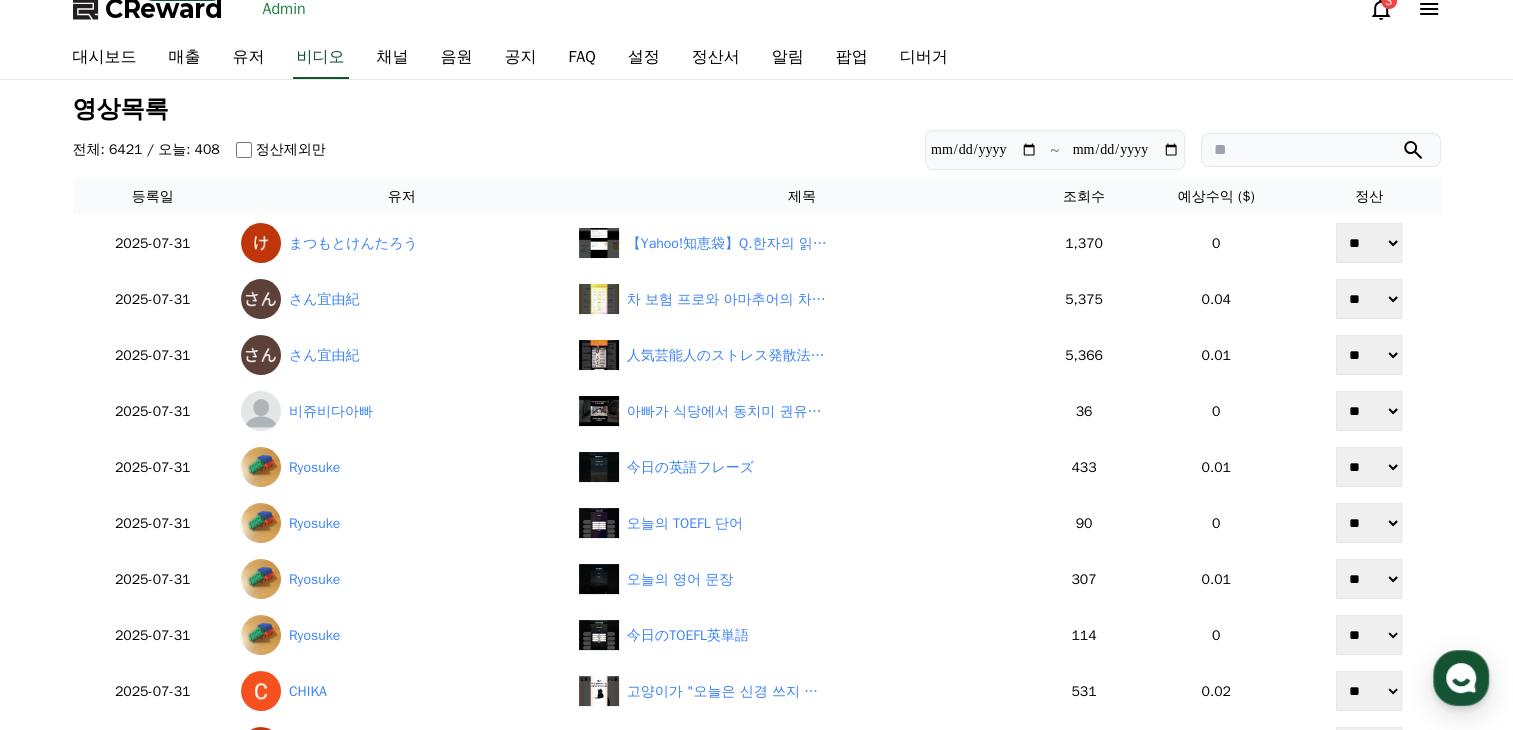 scroll, scrollTop: 0, scrollLeft: 0, axis: both 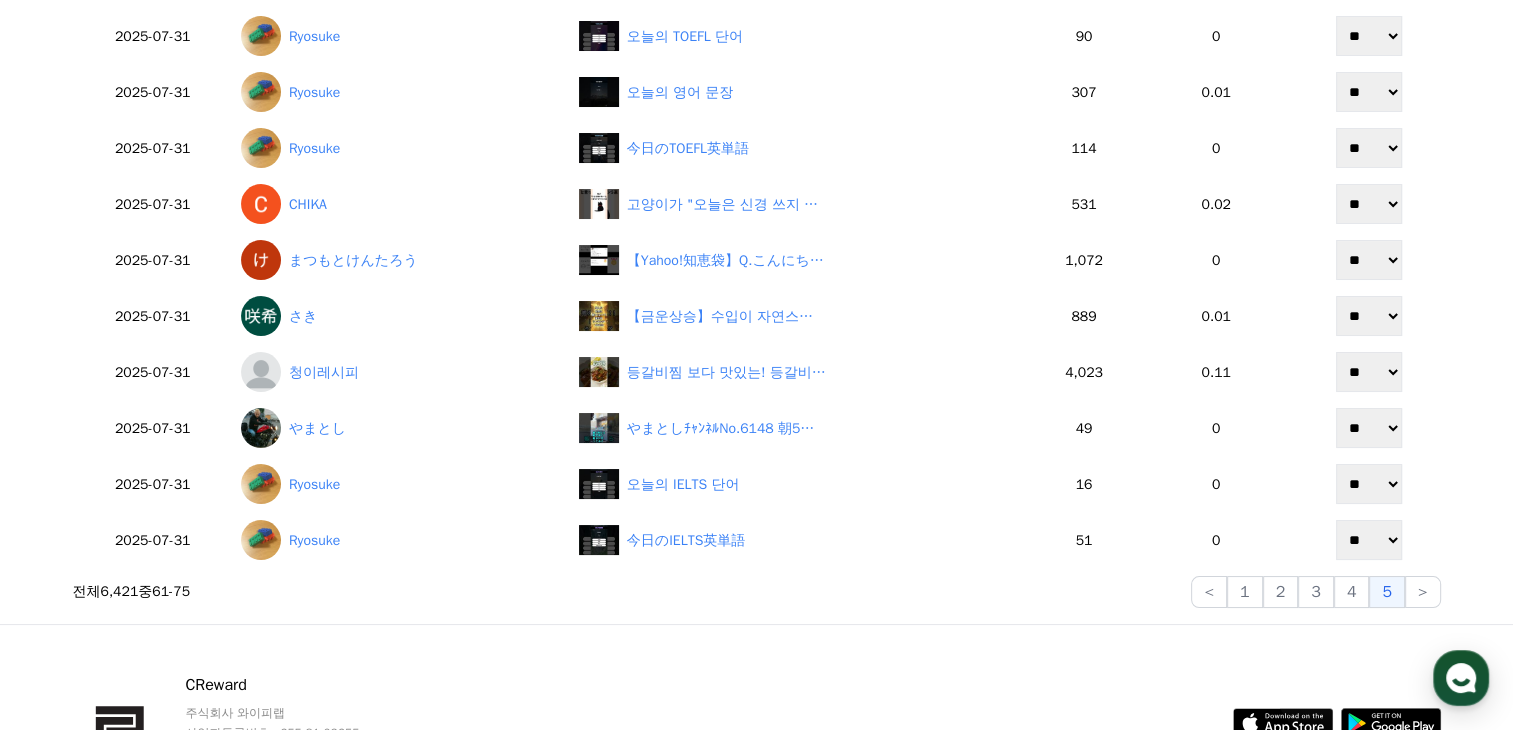 click on ">" 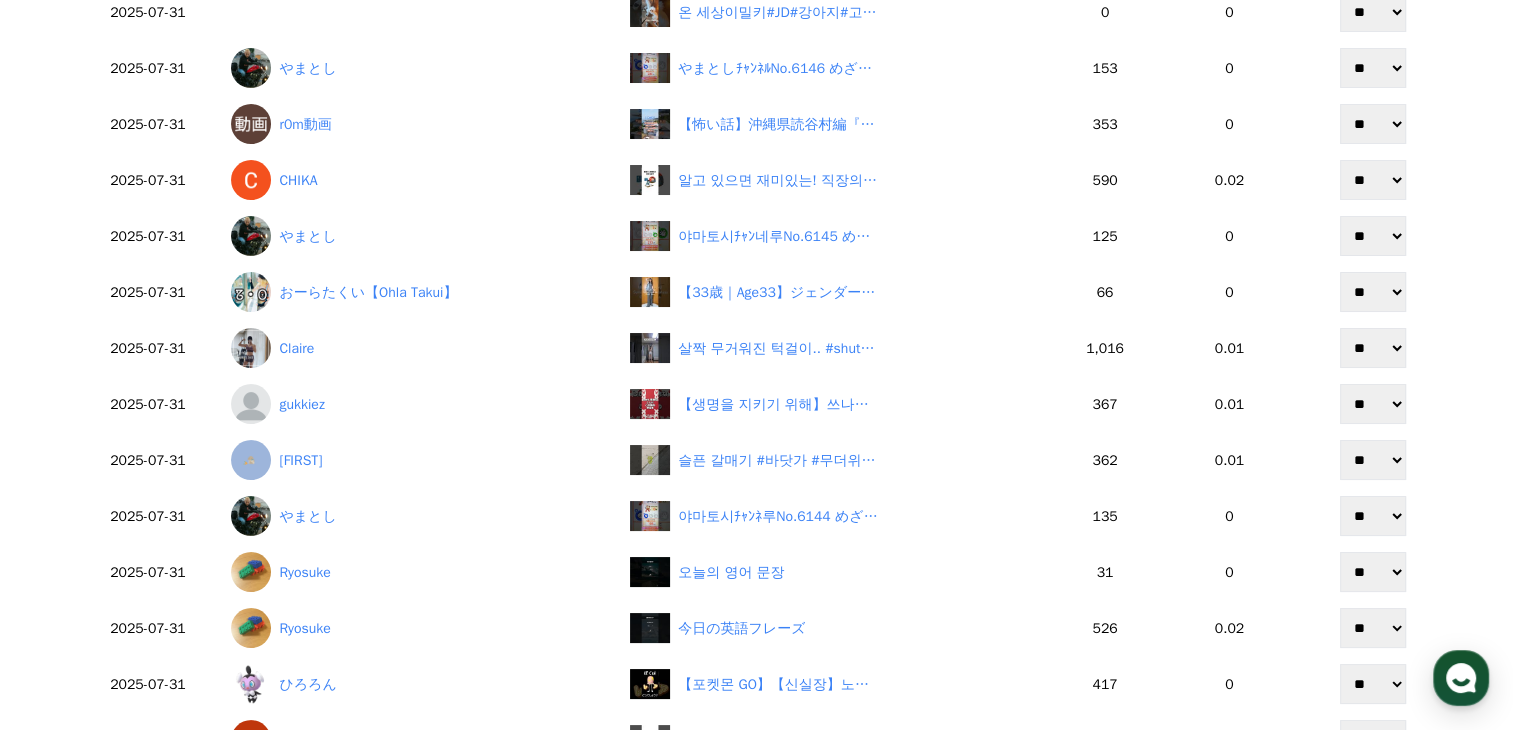 scroll, scrollTop: 300, scrollLeft: 0, axis: vertical 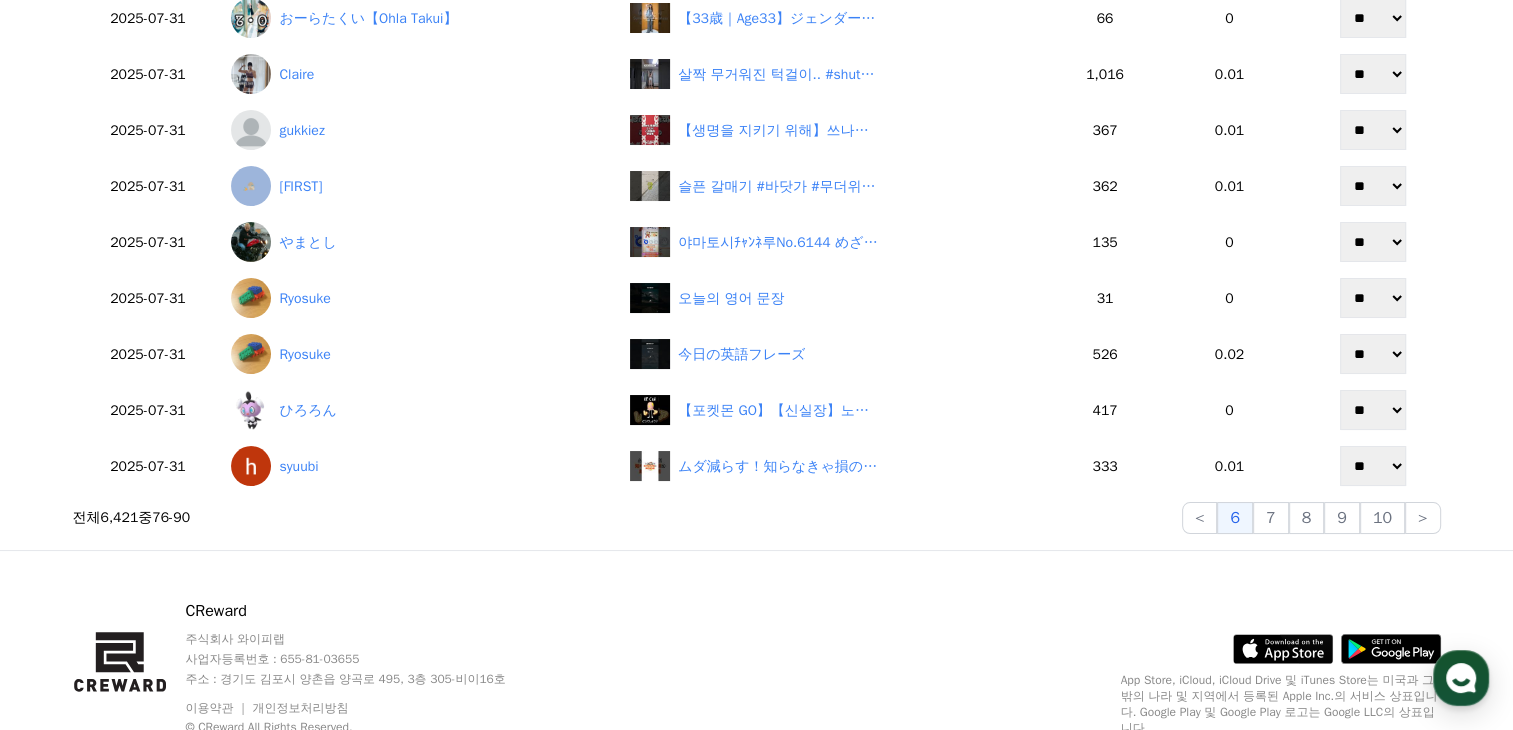 click on "7" 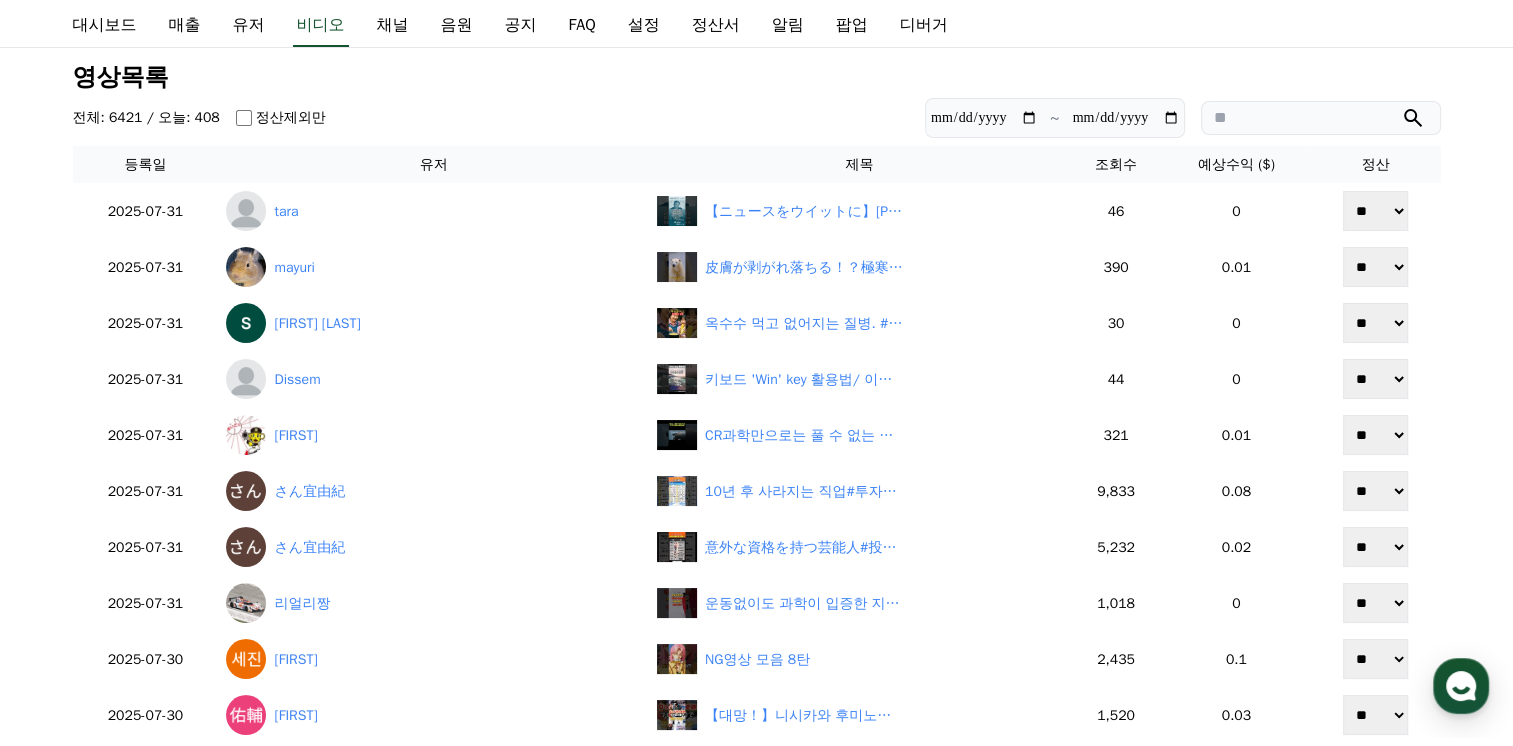 scroll, scrollTop: 51, scrollLeft: 0, axis: vertical 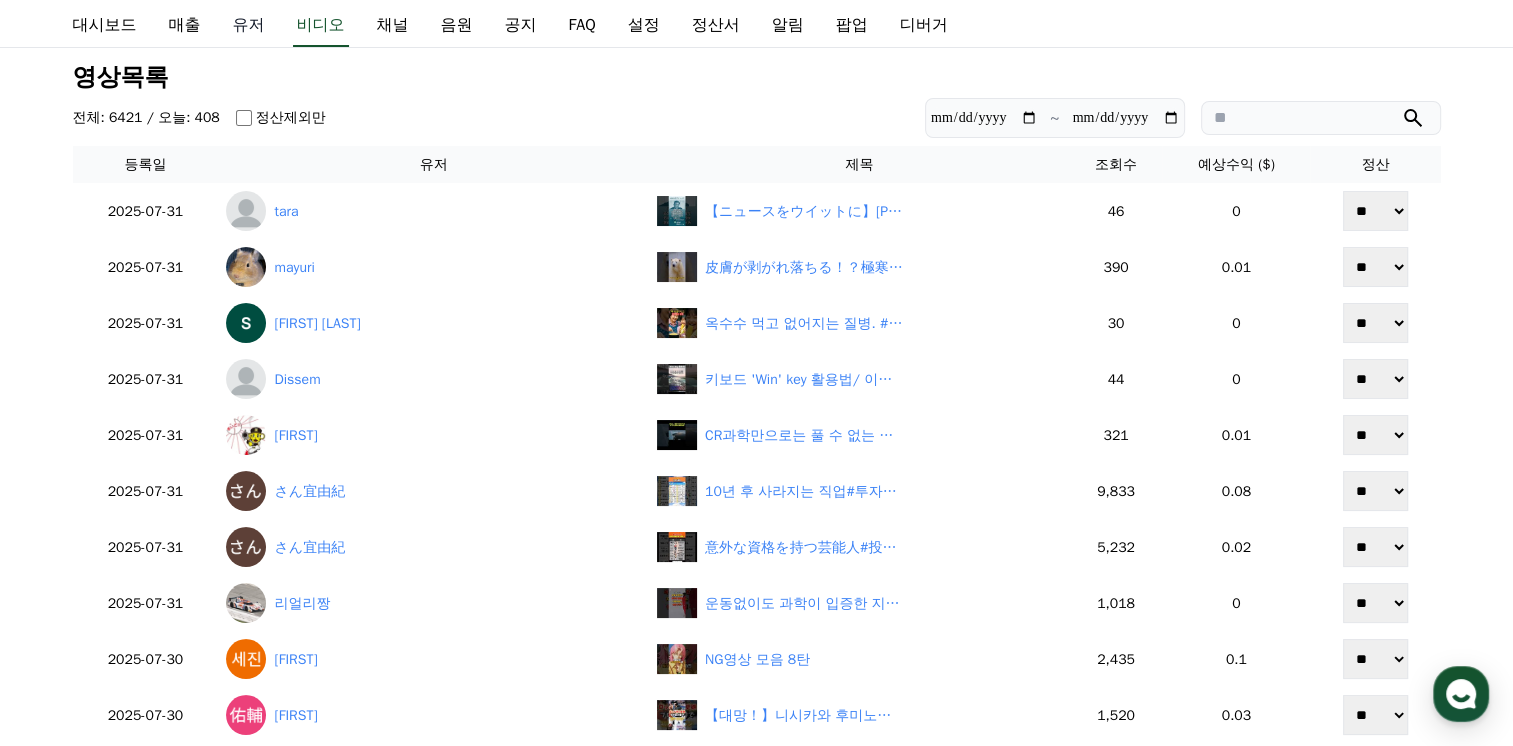 click on "유저" at bounding box center [249, 26] 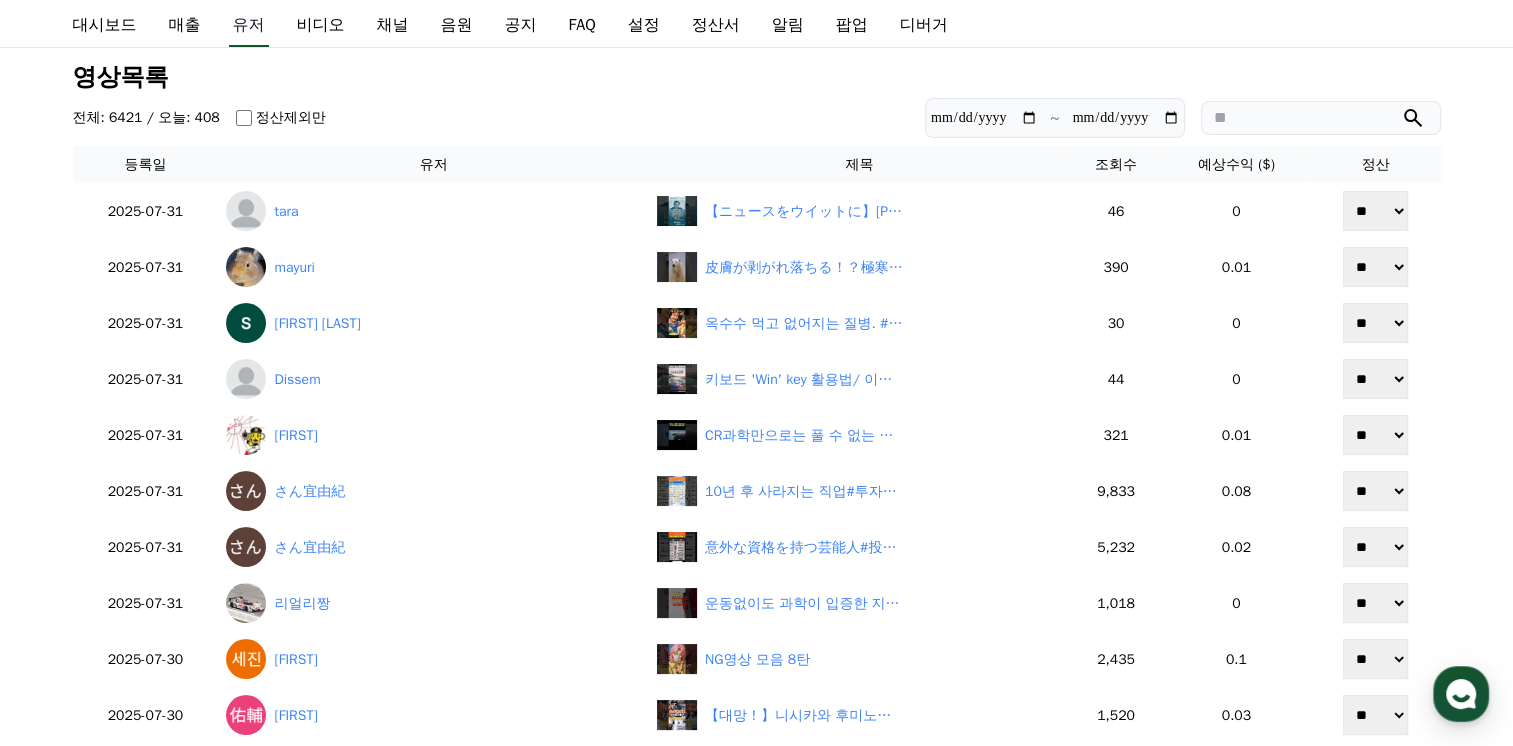scroll, scrollTop: 0, scrollLeft: 0, axis: both 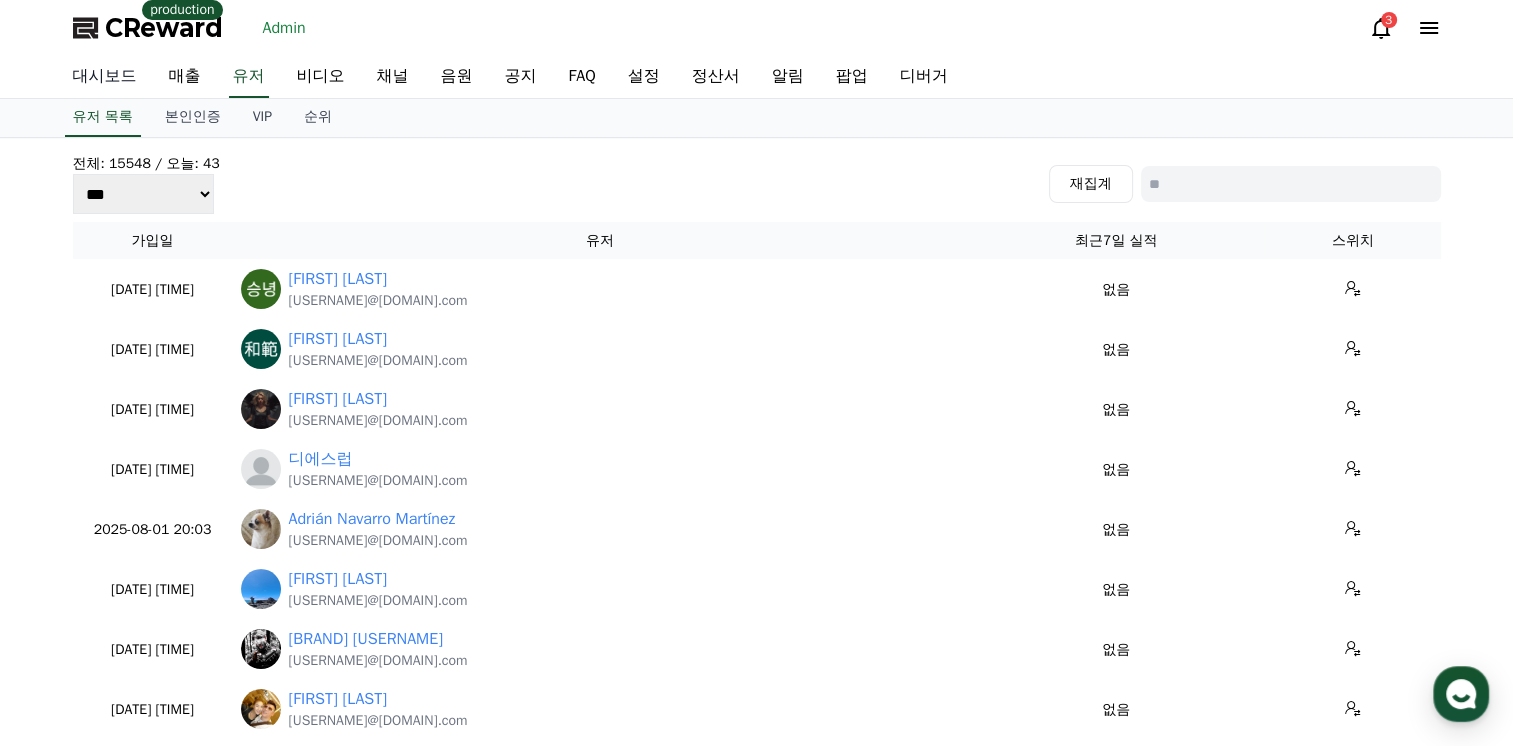 click on "대시보드" at bounding box center (105, 77) 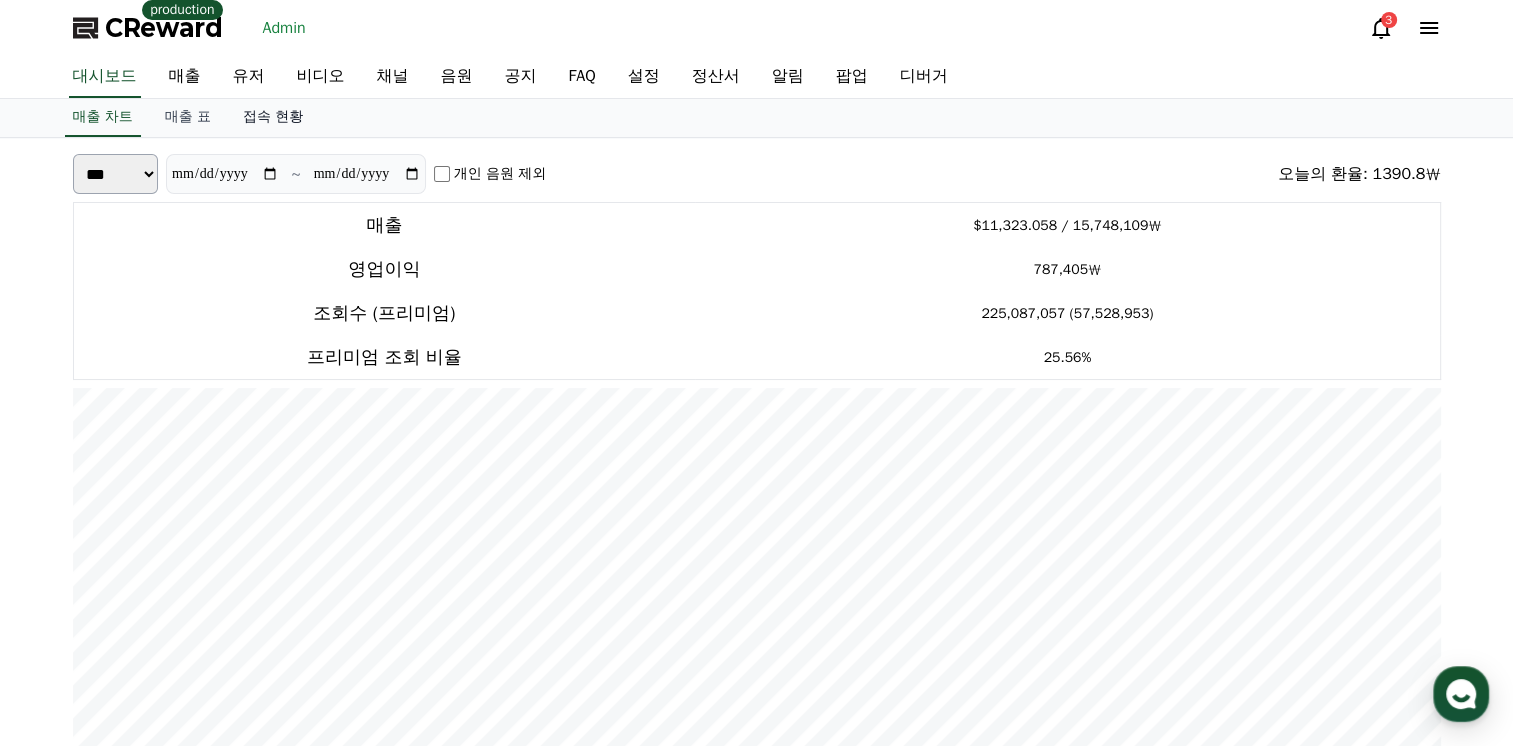 click on "접속 현황" at bounding box center (273, 118) 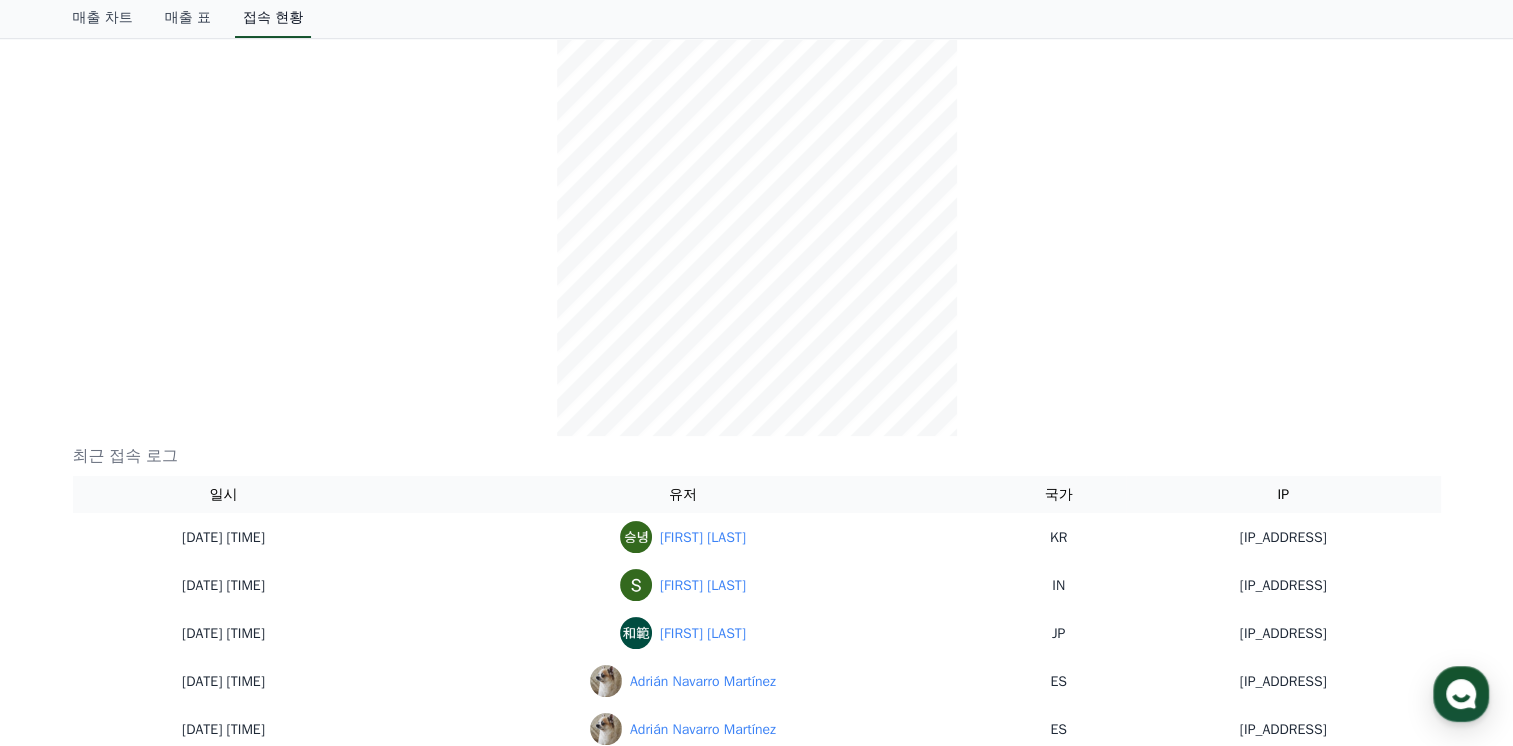 scroll, scrollTop: 0, scrollLeft: 0, axis: both 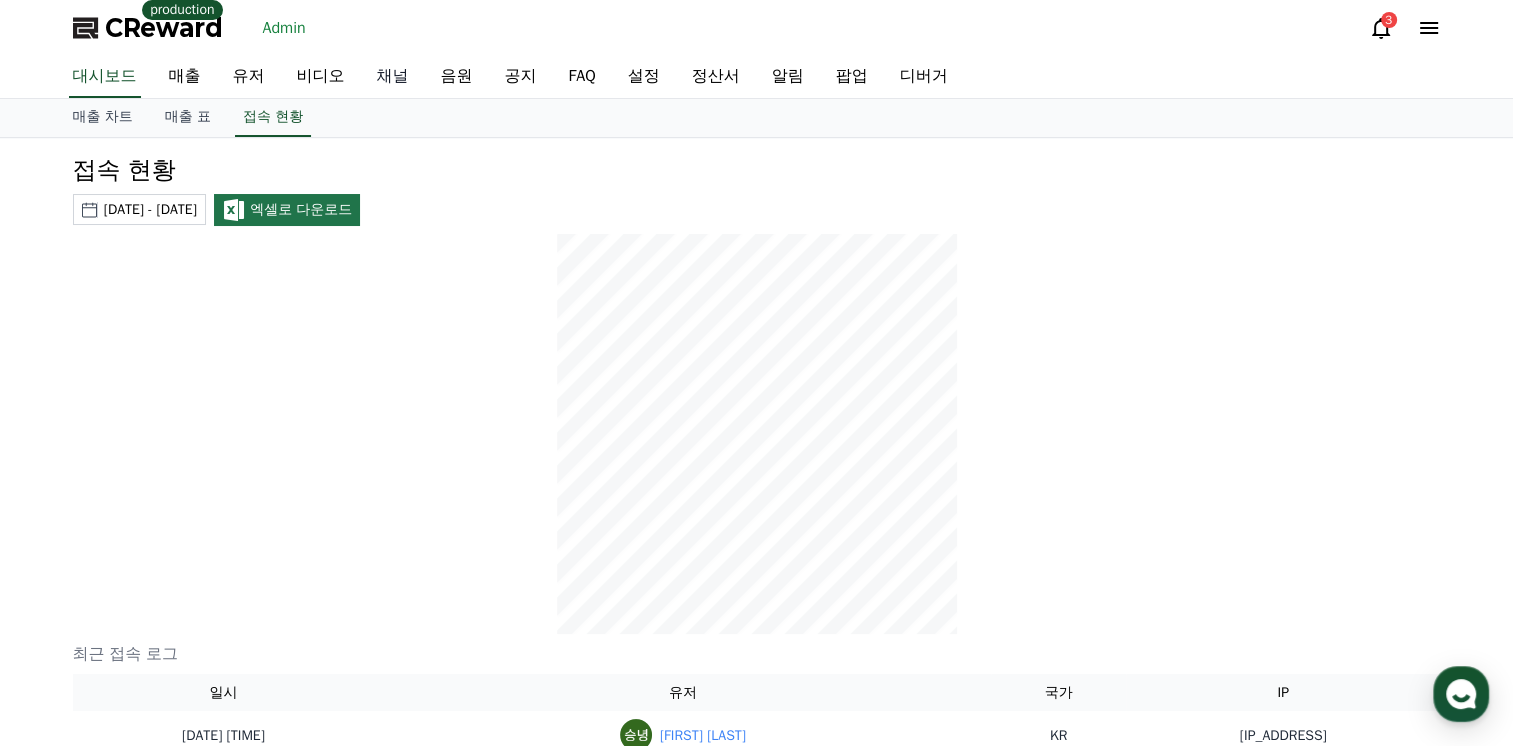 click on "채널" at bounding box center (393, 77) 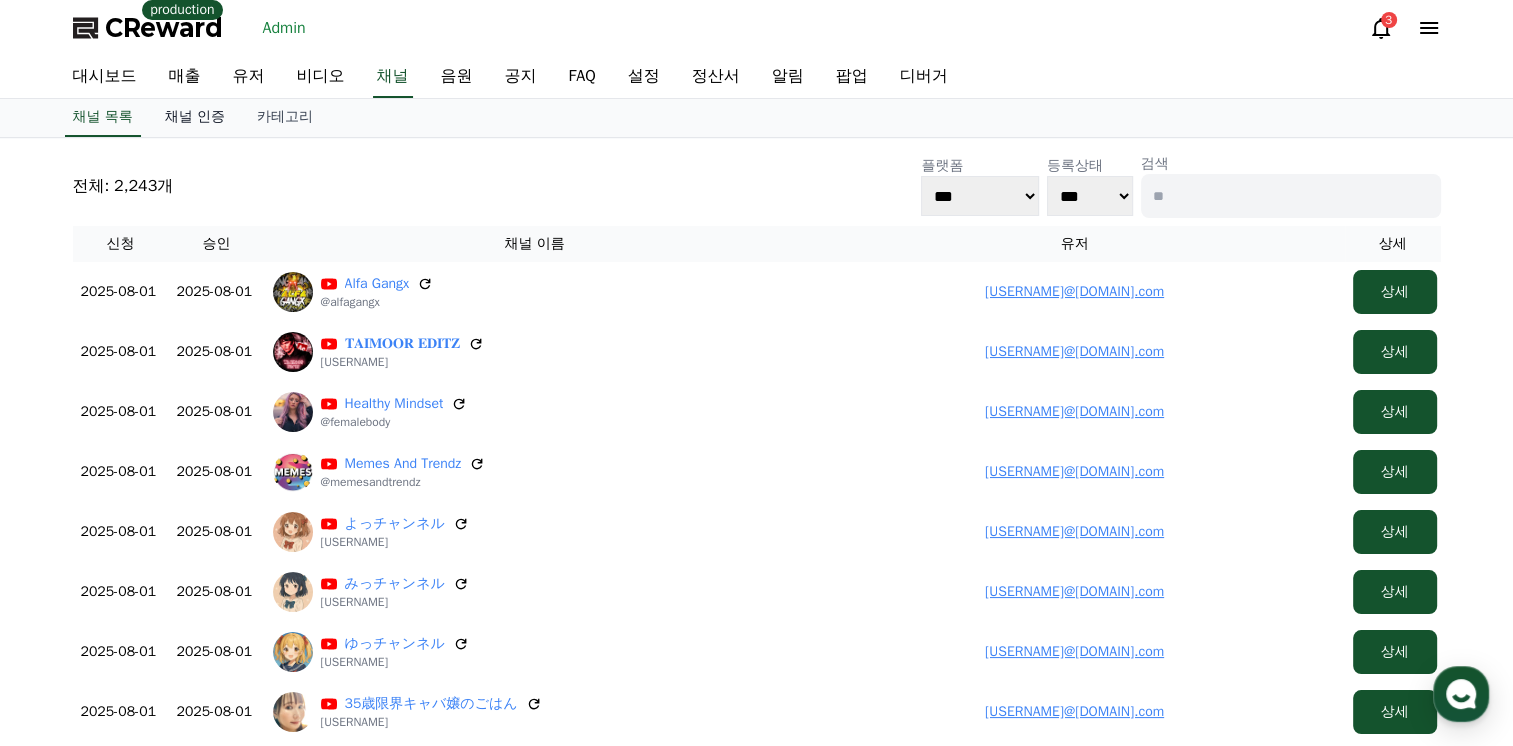click on "채널 인증" at bounding box center [195, 118] 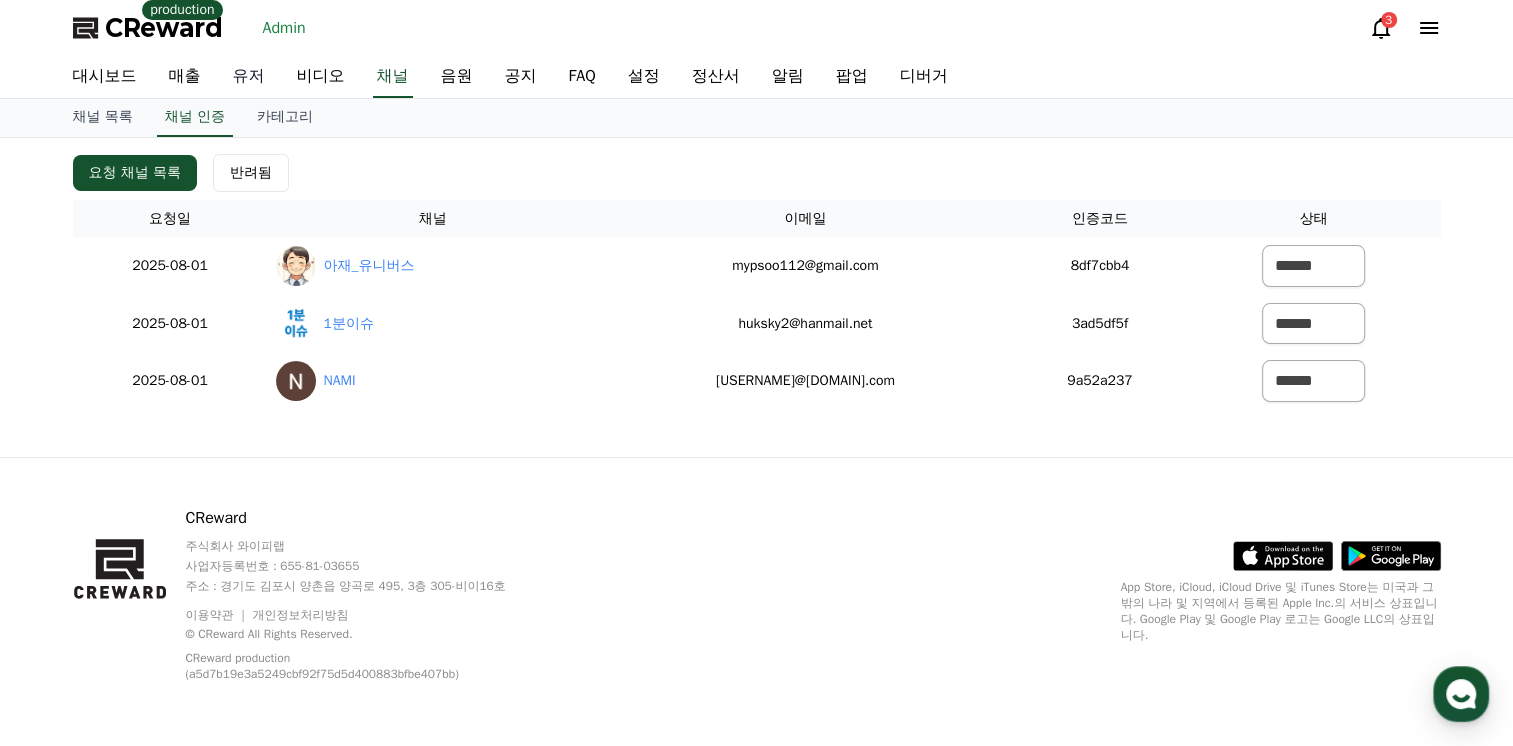 click on "유저" at bounding box center [249, 77] 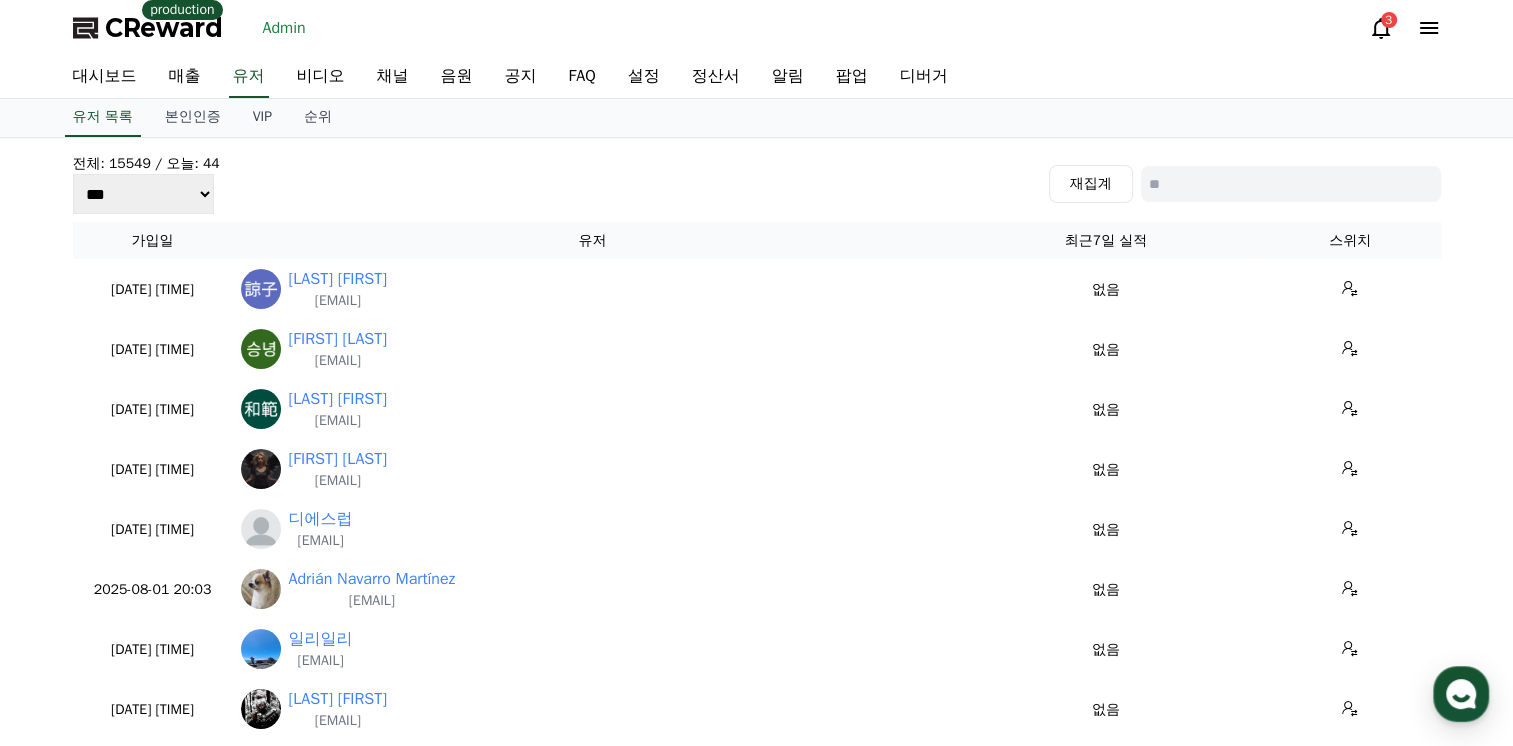 scroll, scrollTop: 0, scrollLeft: 0, axis: both 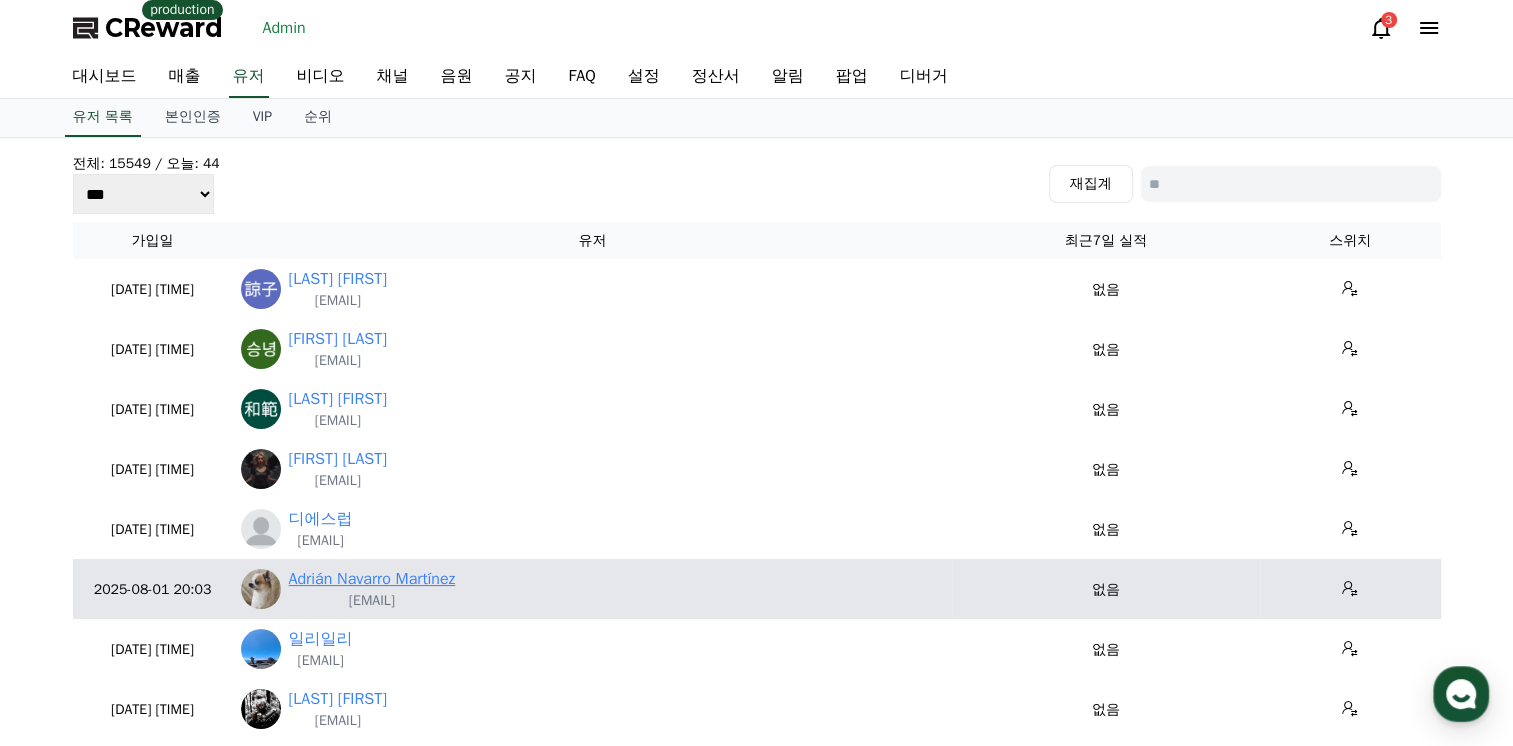 click on "Adrián Navarro Martínez" at bounding box center (372, 579) 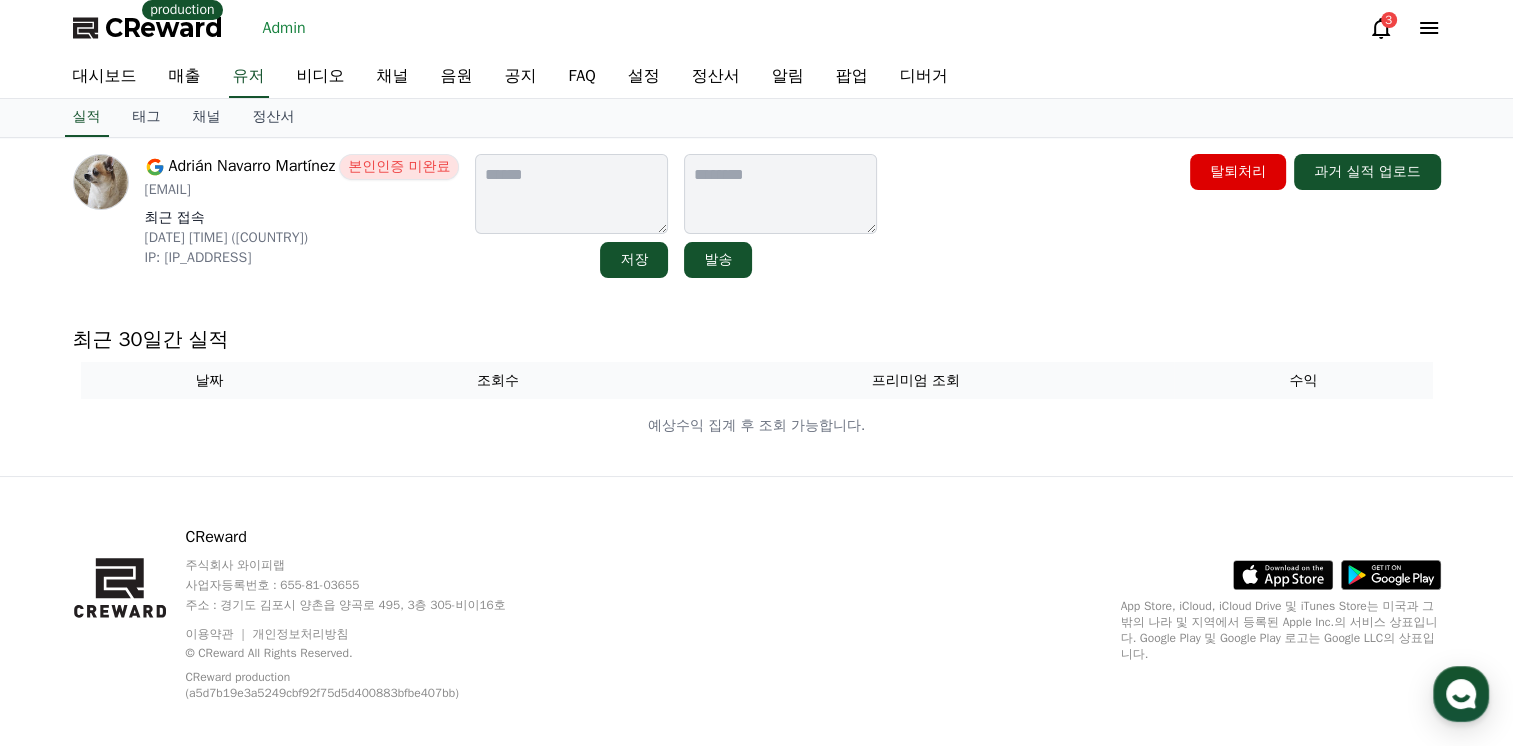 scroll, scrollTop: 0, scrollLeft: 0, axis: both 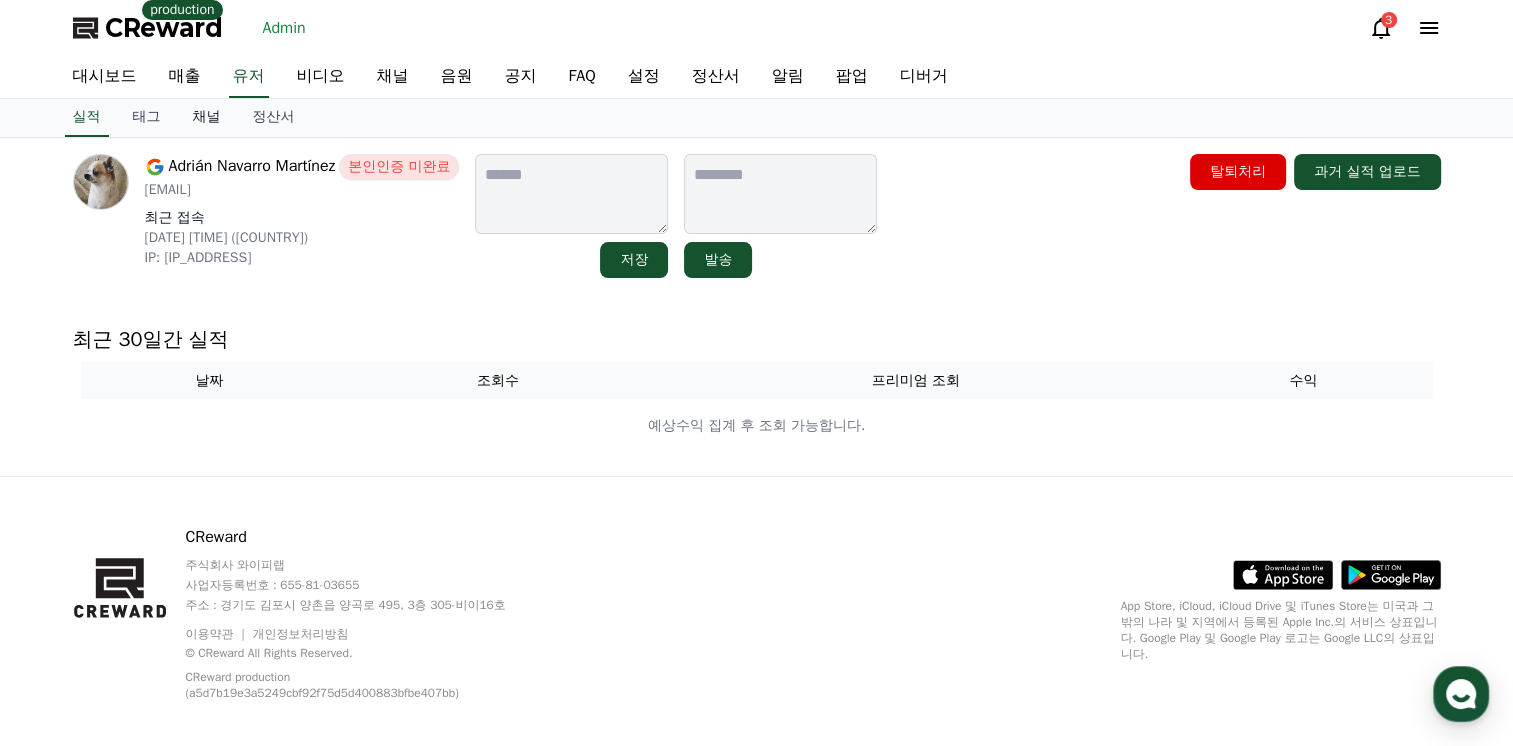 click on "채널" at bounding box center [207, 118] 